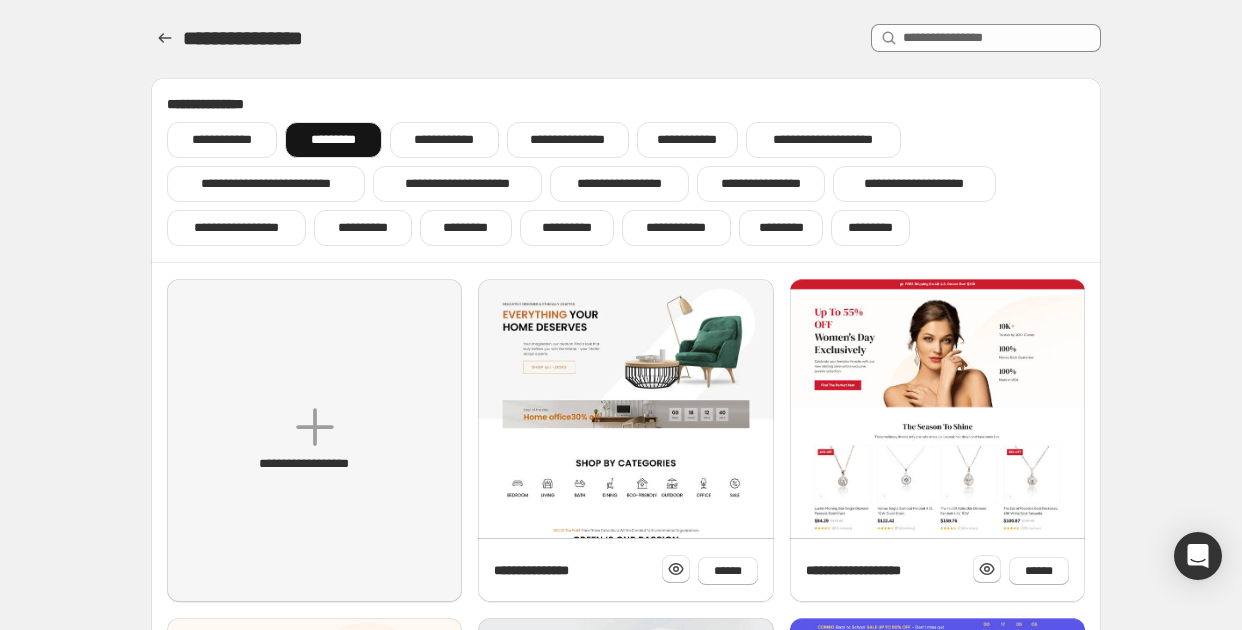 scroll, scrollTop: 0, scrollLeft: 0, axis: both 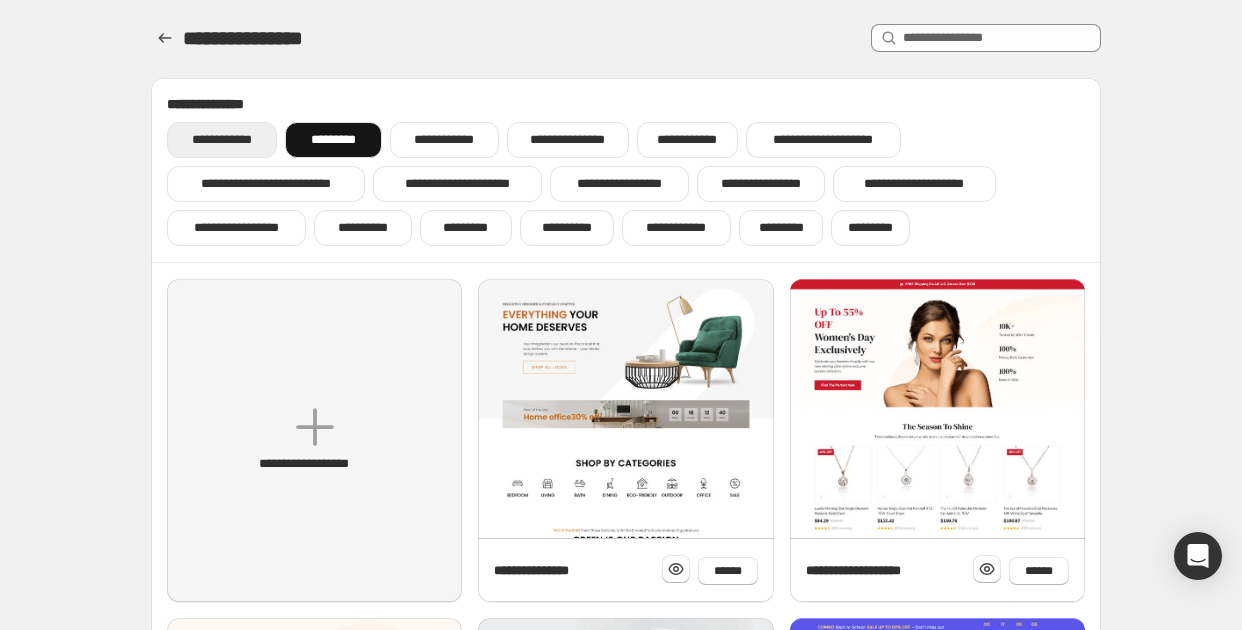 click on "**********" at bounding box center (222, 140) 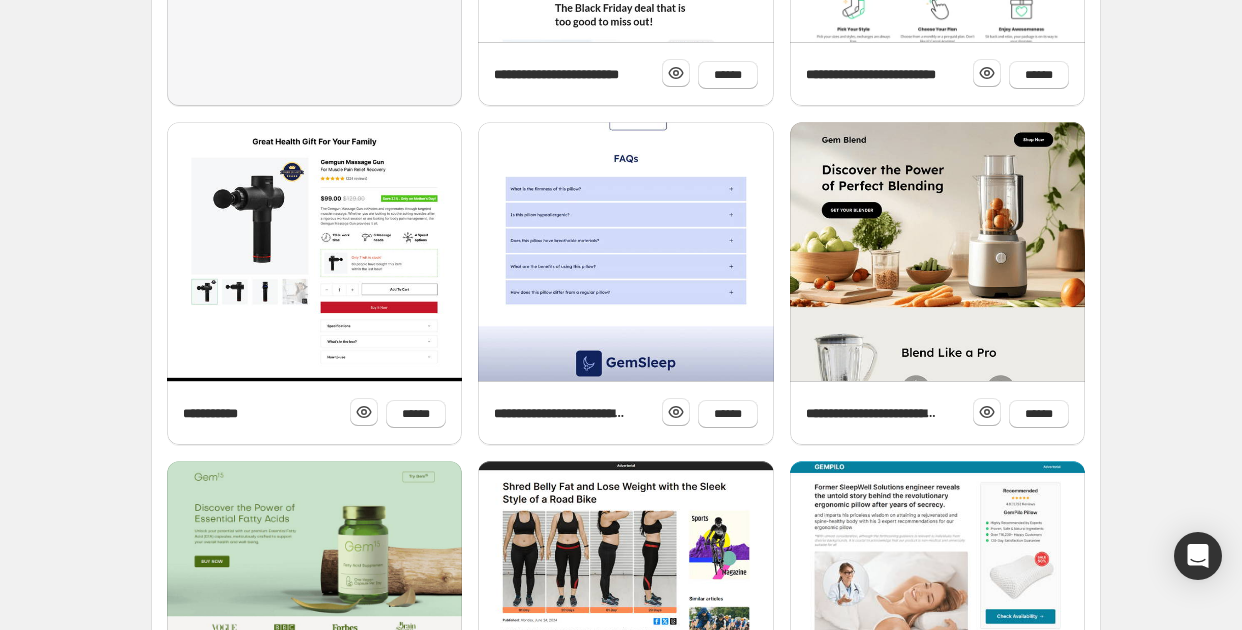 scroll, scrollTop: 809, scrollLeft: 0, axis: vertical 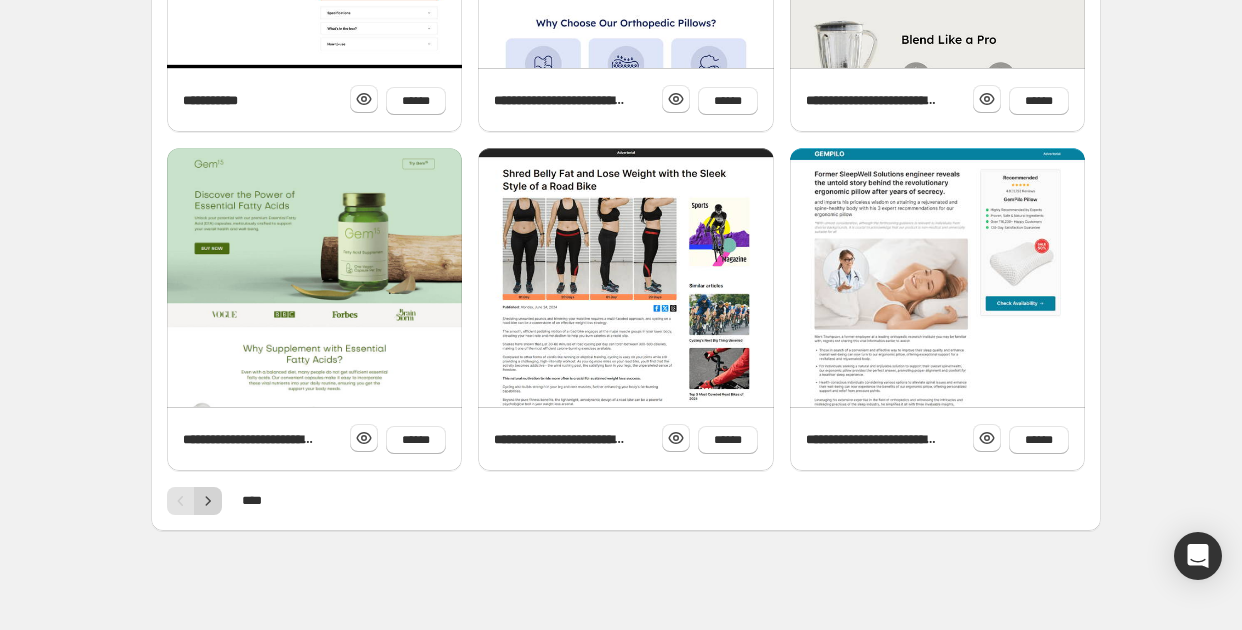 click 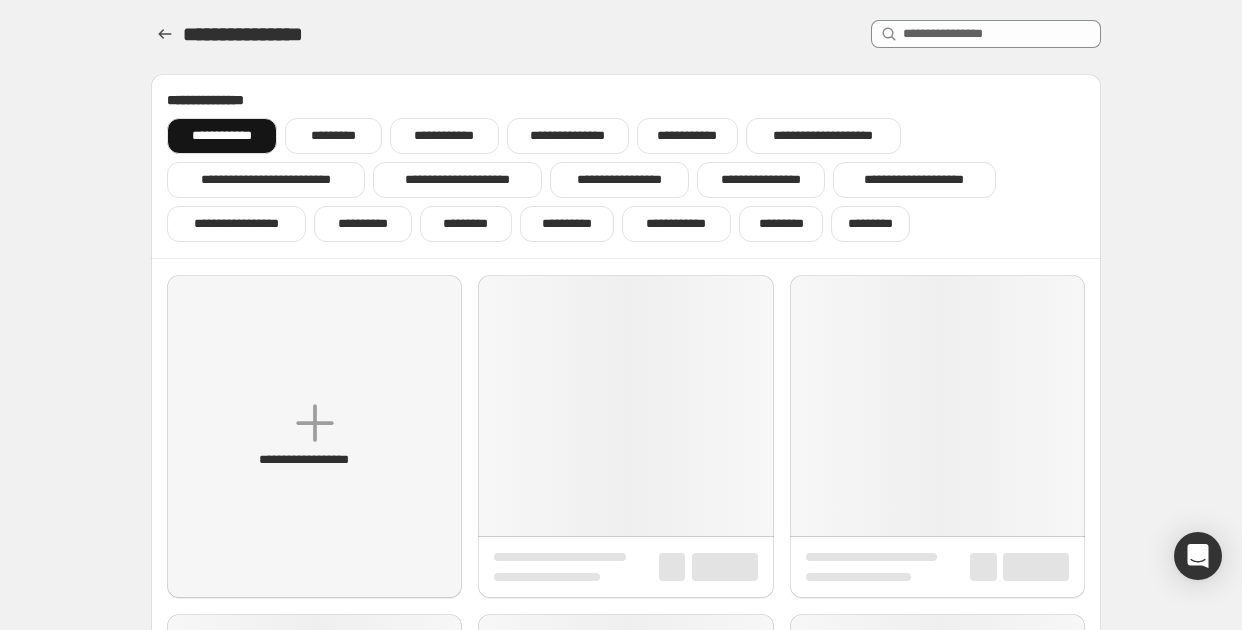 scroll, scrollTop: 0, scrollLeft: 0, axis: both 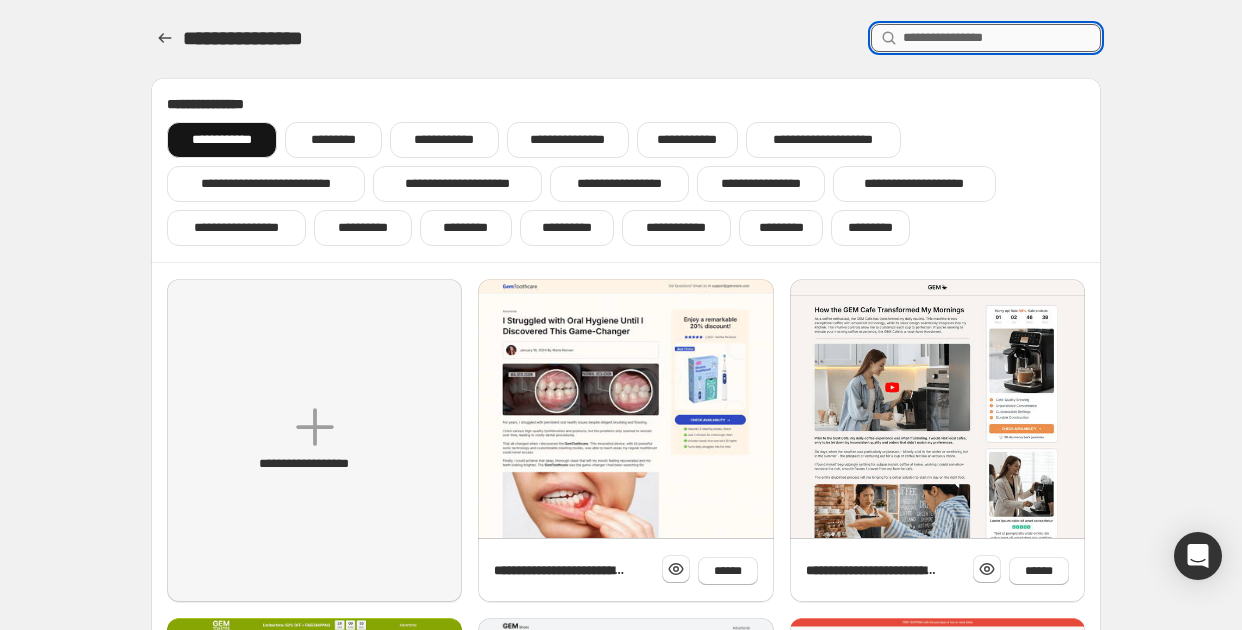 click at bounding box center [1002, 38] 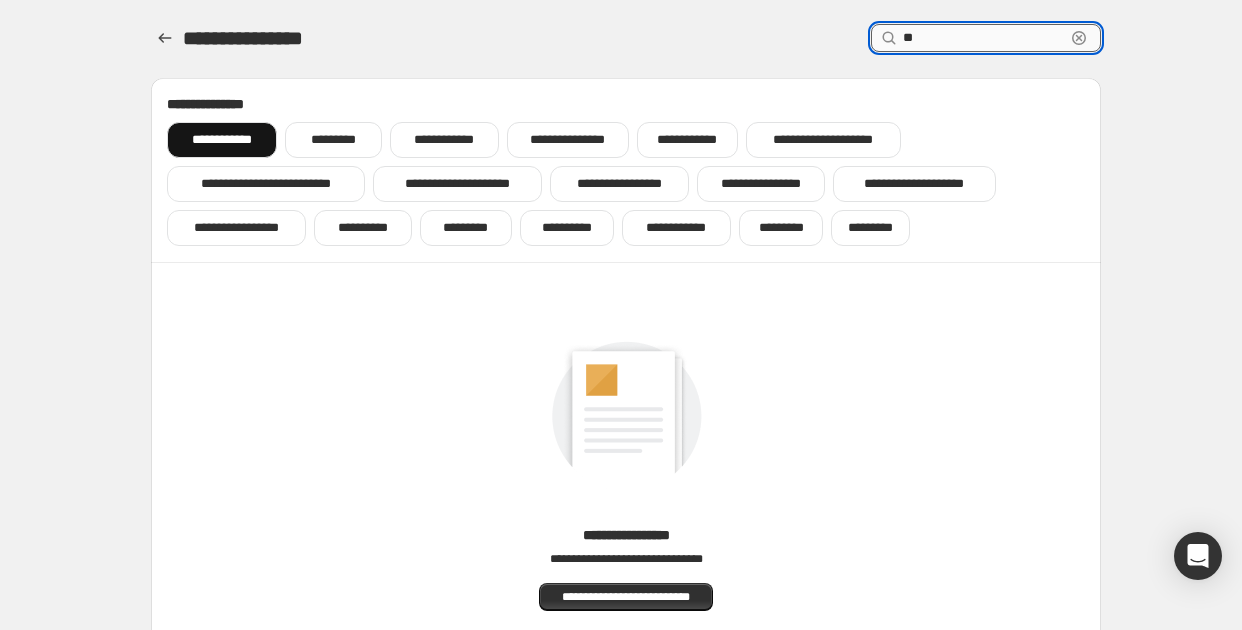 type on "*" 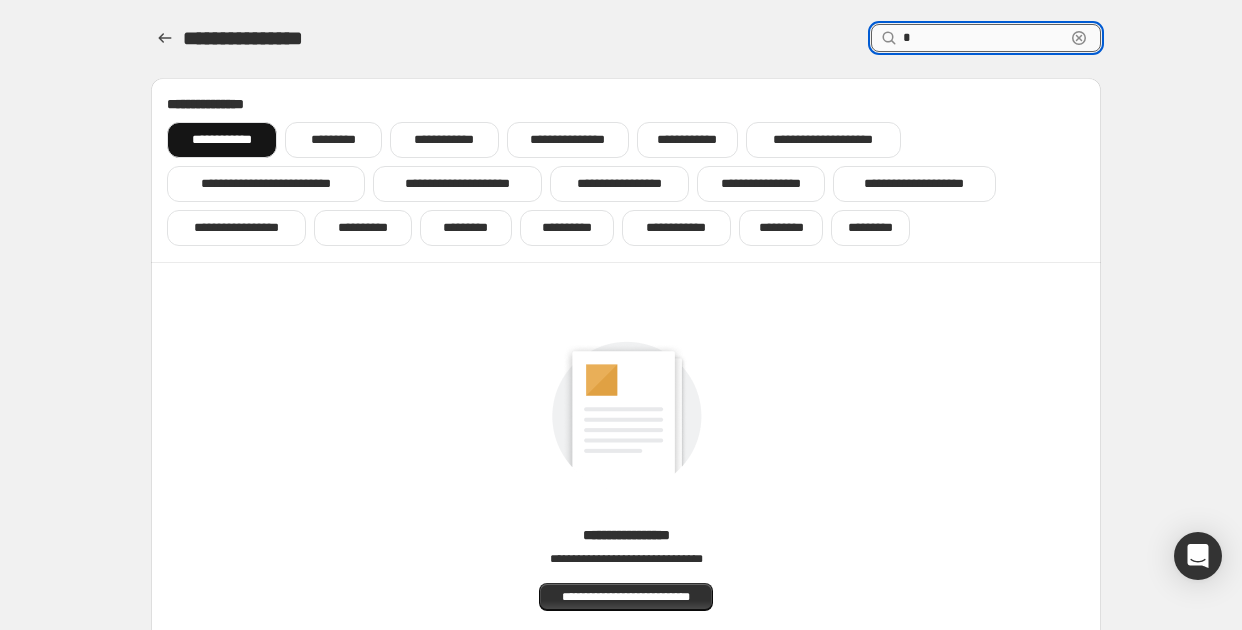 type 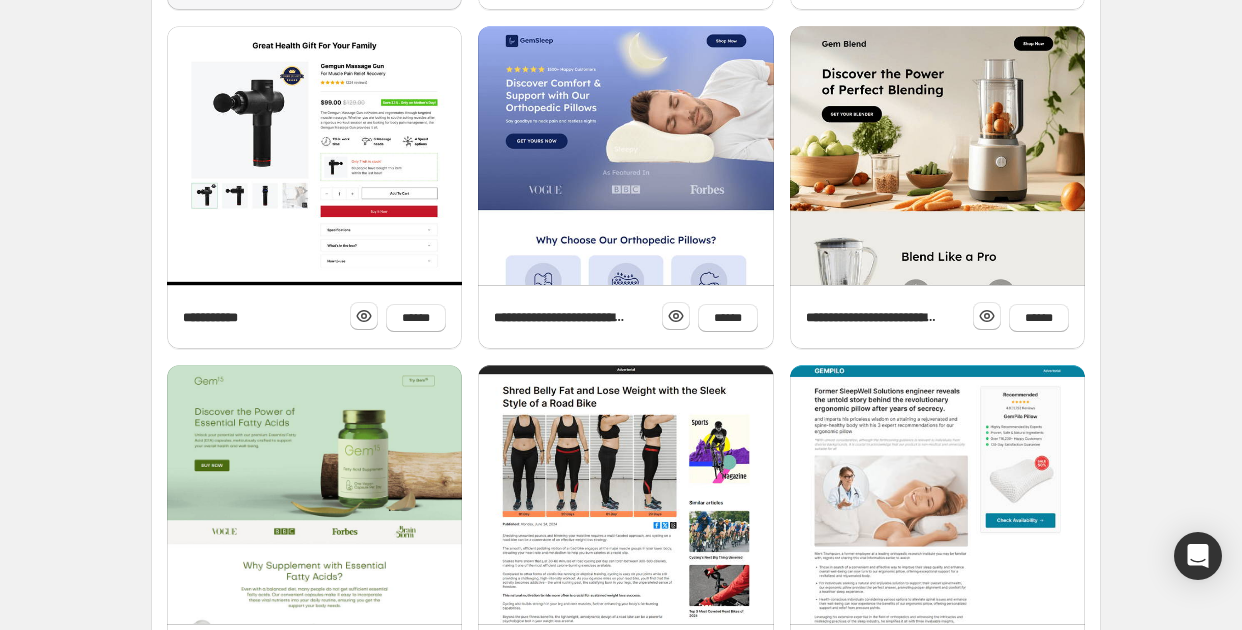 scroll, scrollTop: 809, scrollLeft: 0, axis: vertical 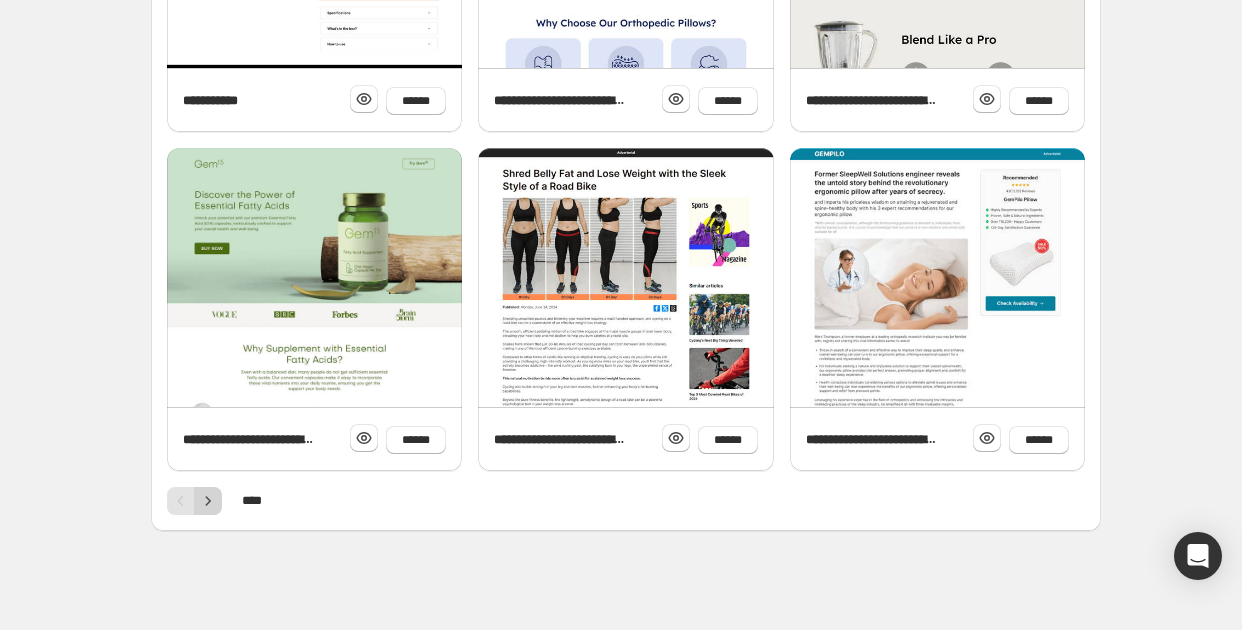 click at bounding box center [208, 501] 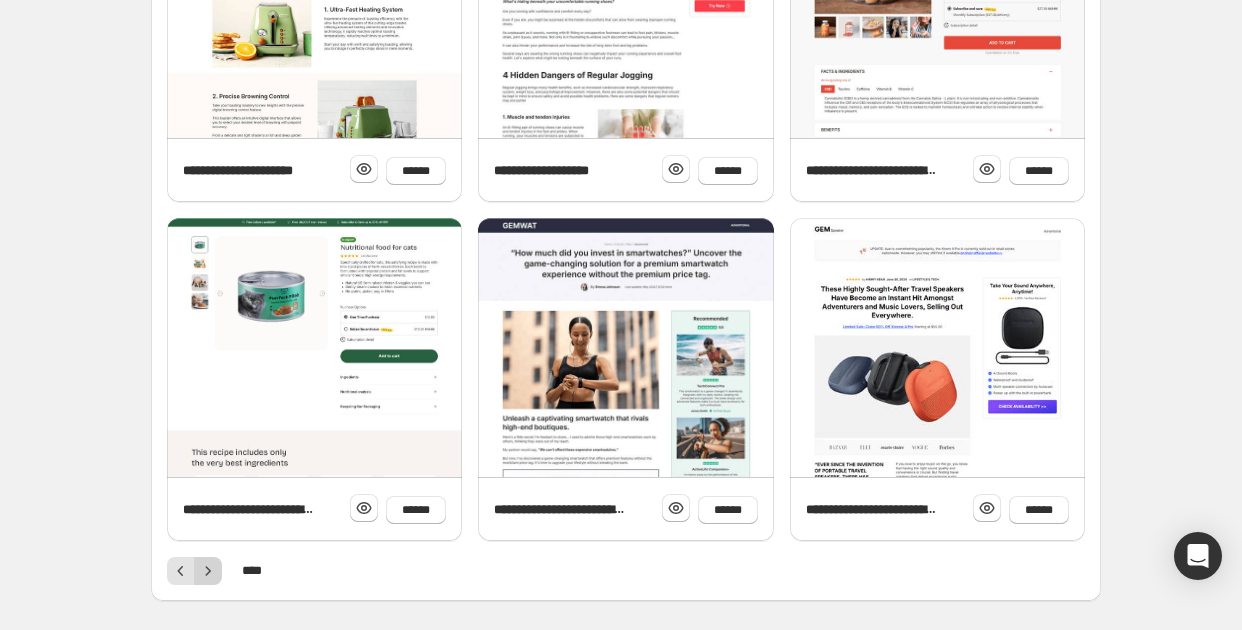 scroll, scrollTop: 740, scrollLeft: 0, axis: vertical 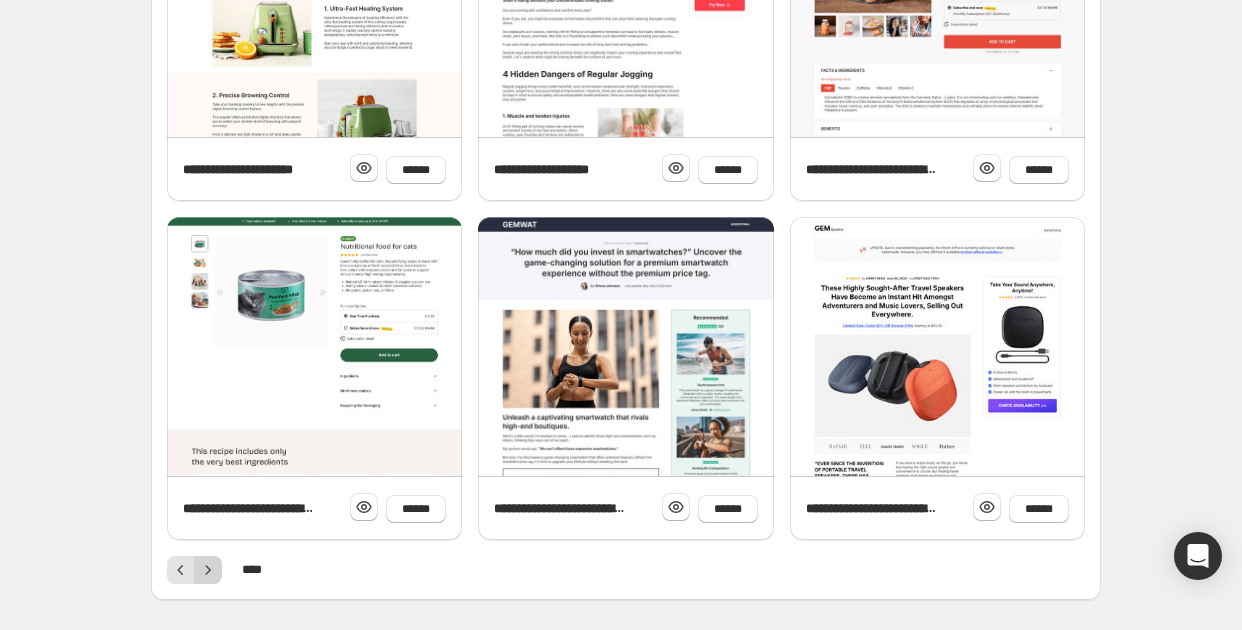click 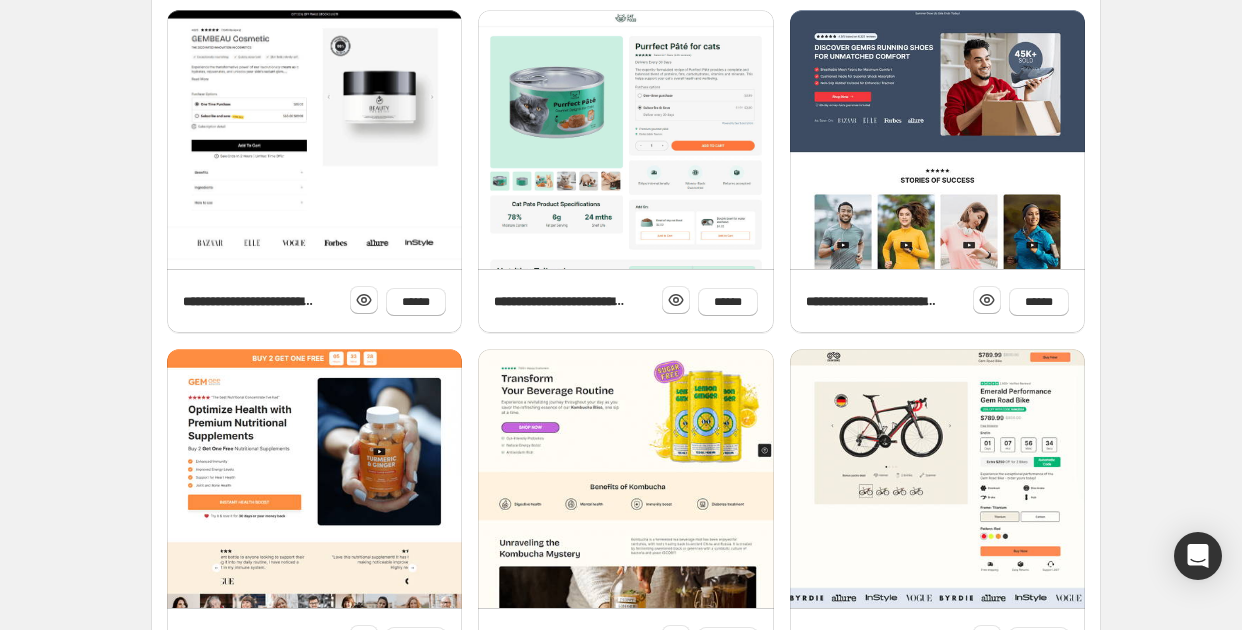 scroll, scrollTop: 809, scrollLeft: 0, axis: vertical 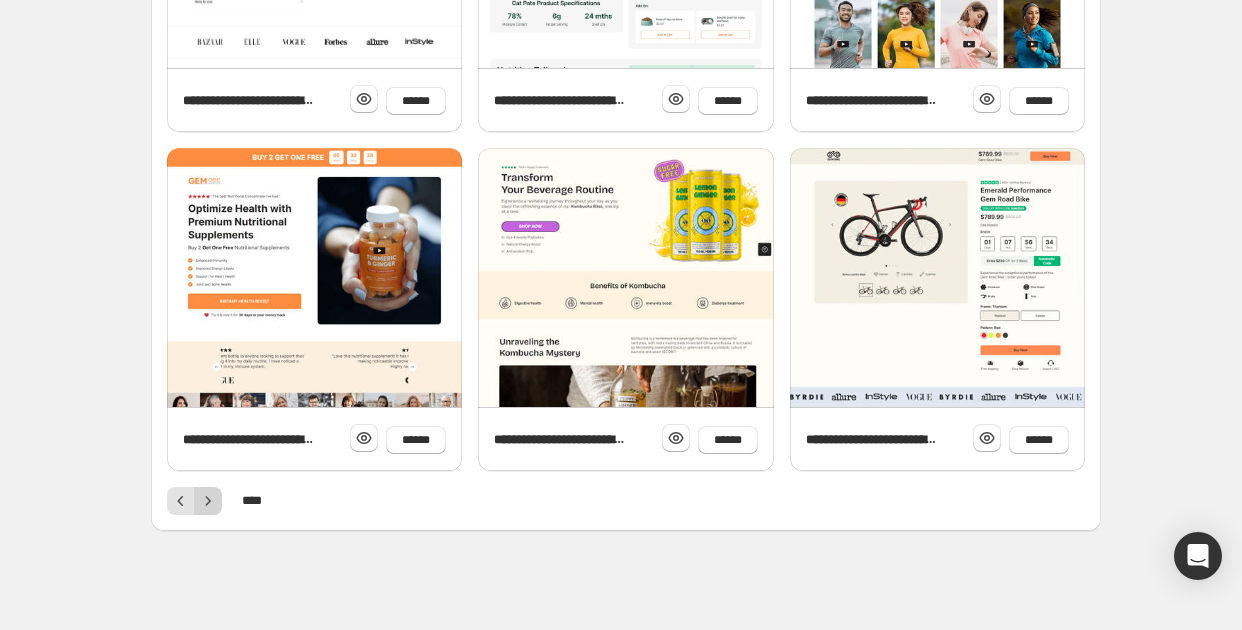 click 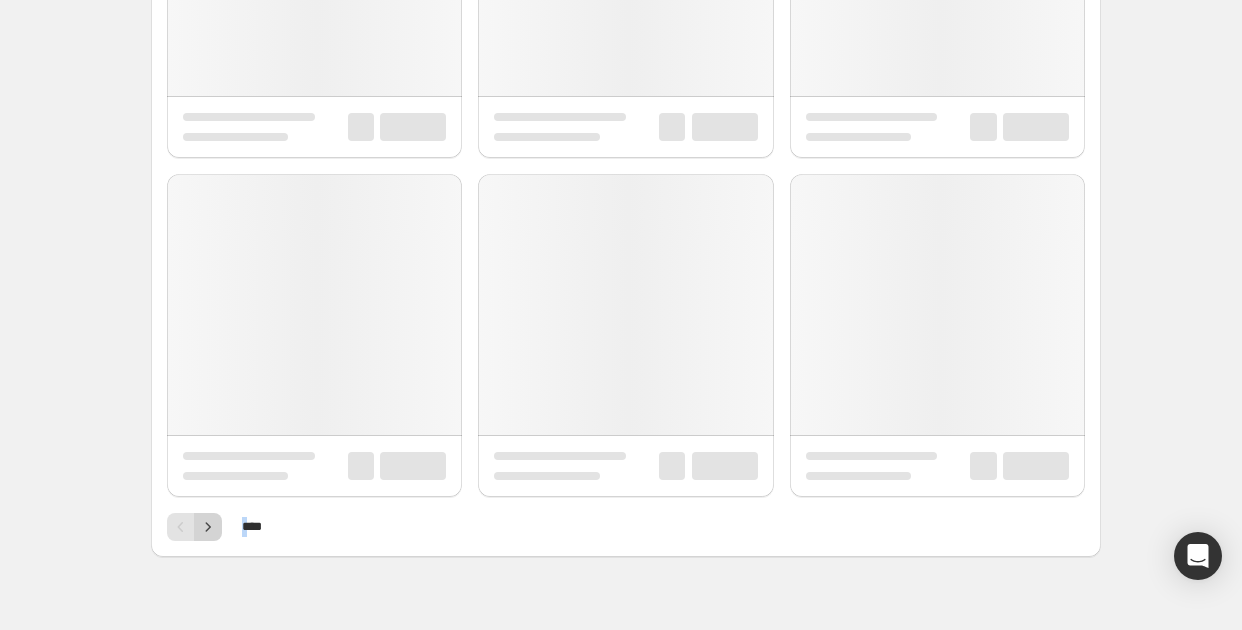 click on "**********" at bounding box center [626, 18] 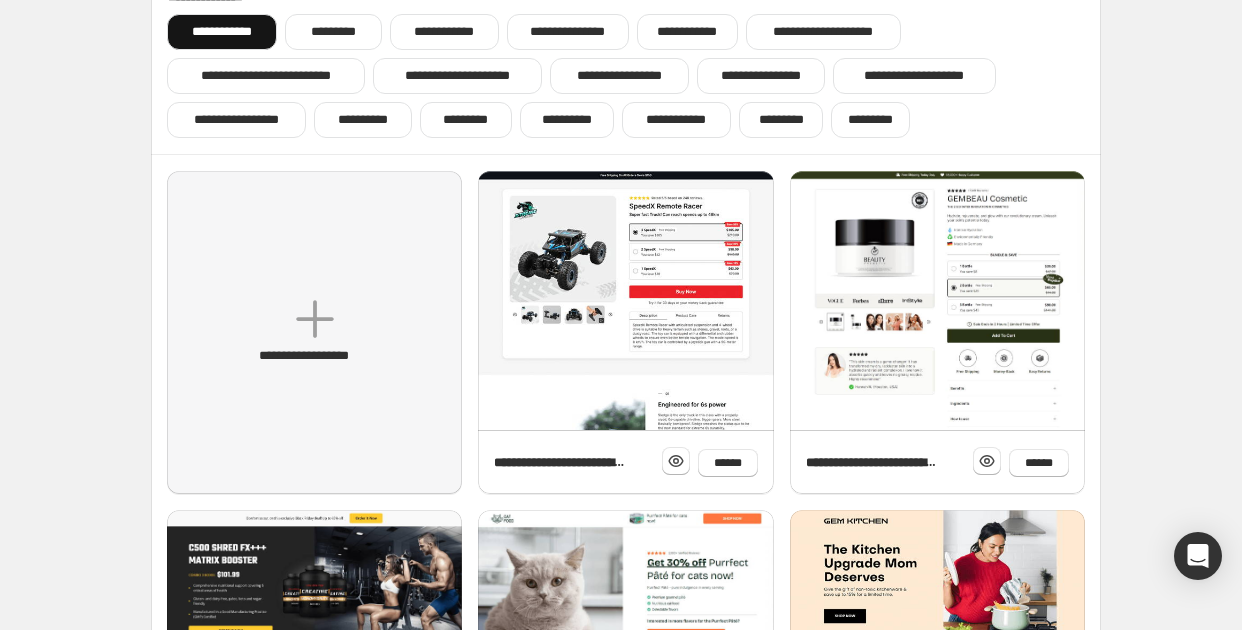 scroll, scrollTop: 116, scrollLeft: 0, axis: vertical 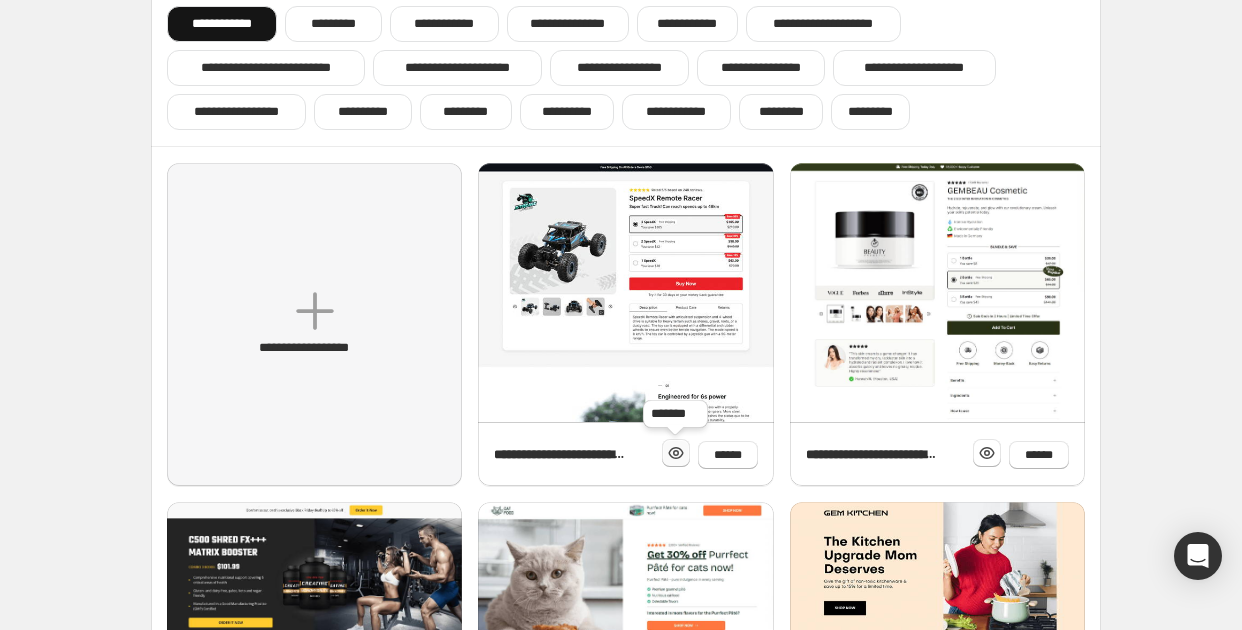 click 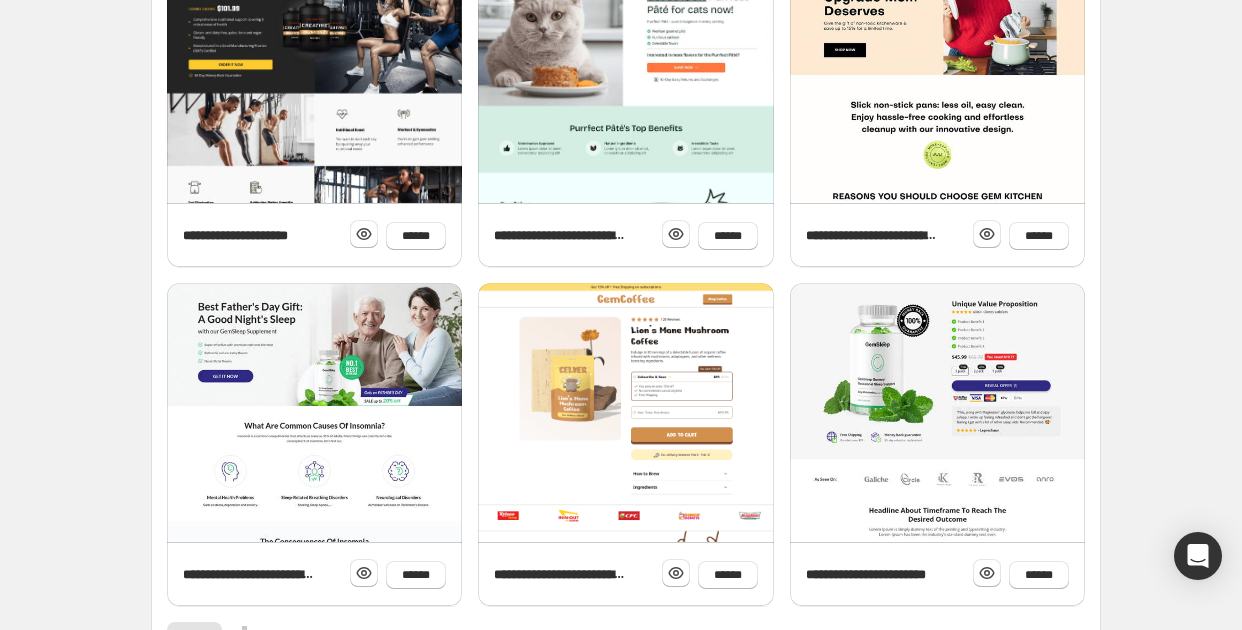 scroll, scrollTop: 809, scrollLeft: 0, axis: vertical 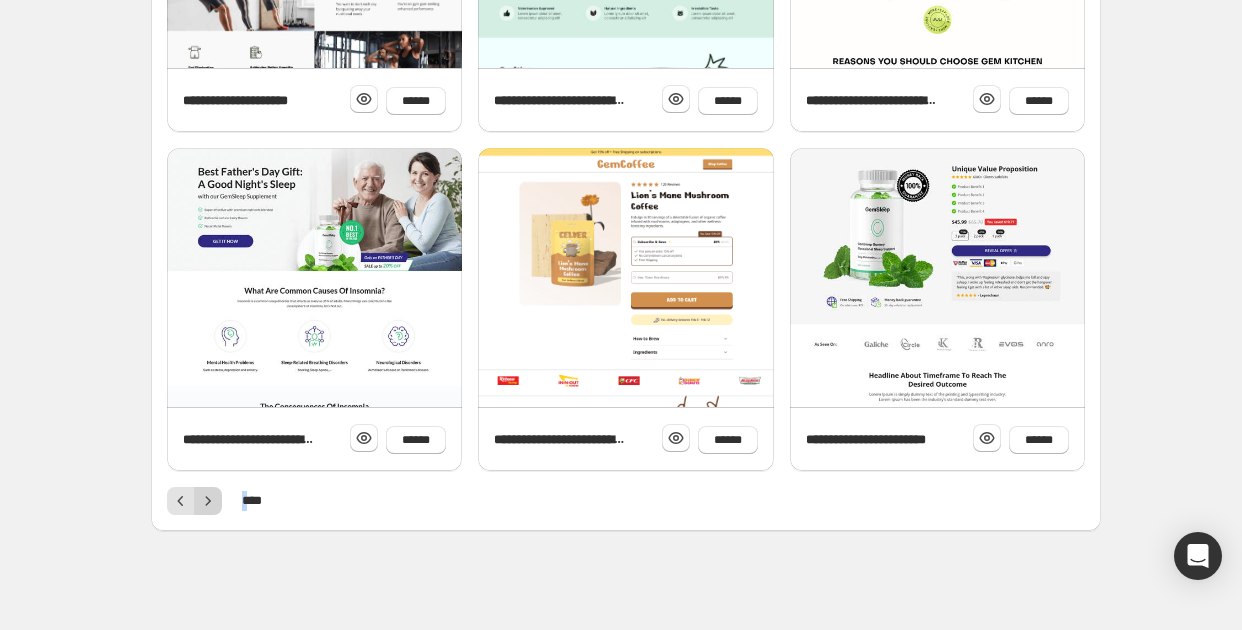 click at bounding box center [208, 501] 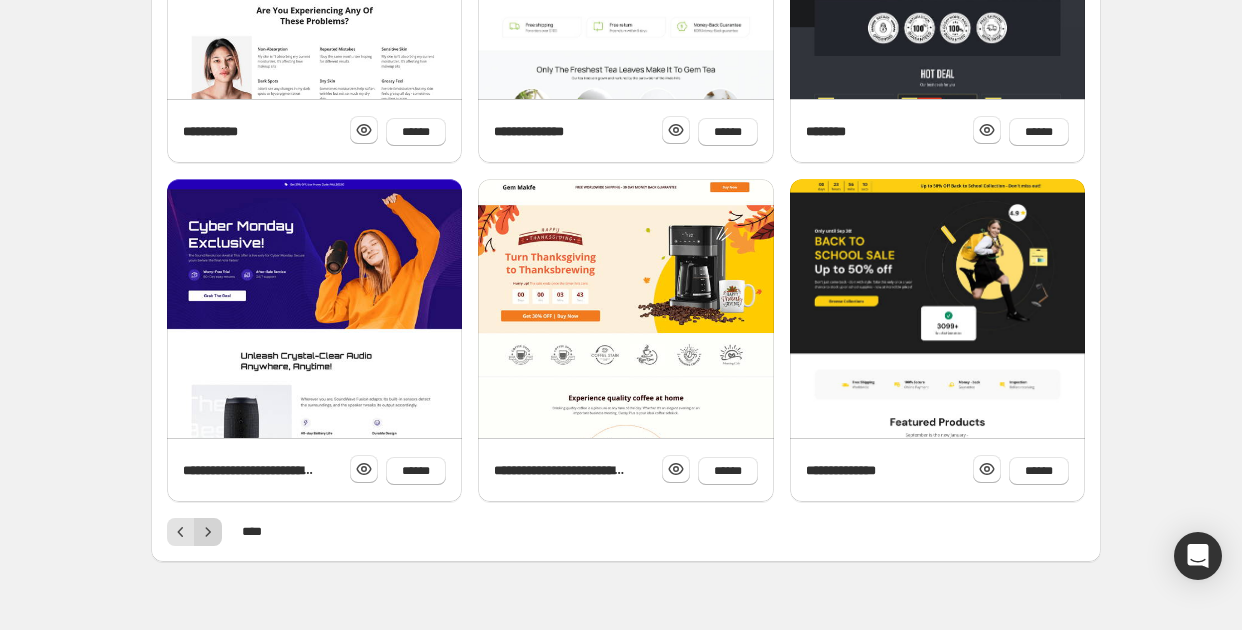 scroll, scrollTop: 779, scrollLeft: 0, axis: vertical 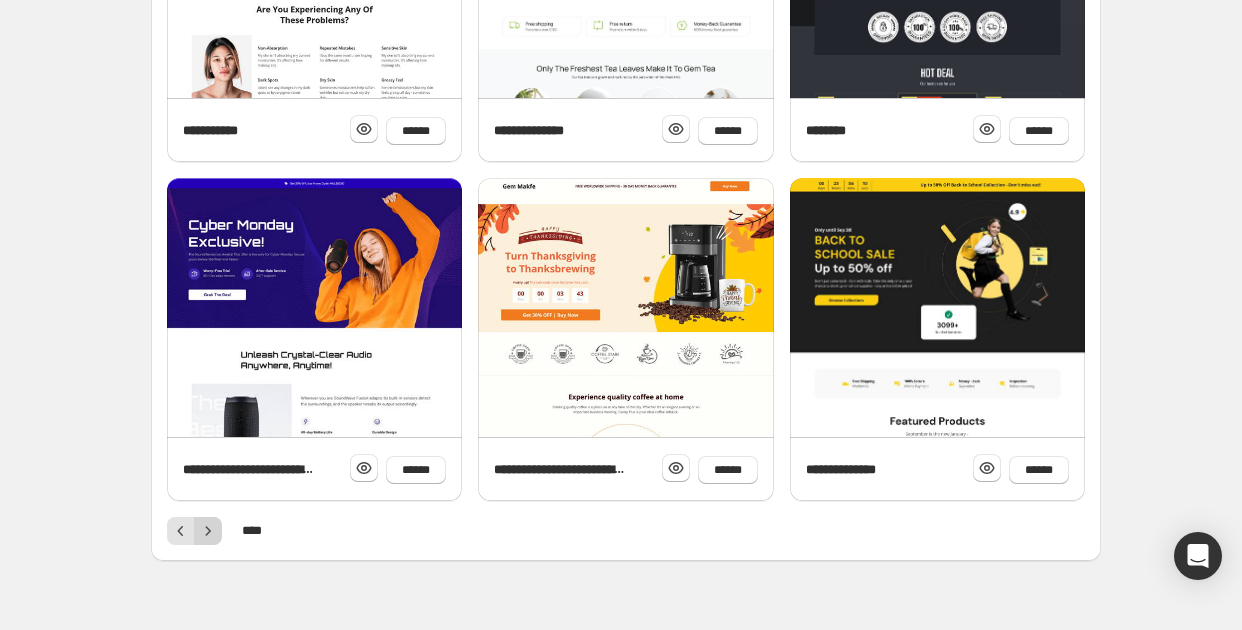 click 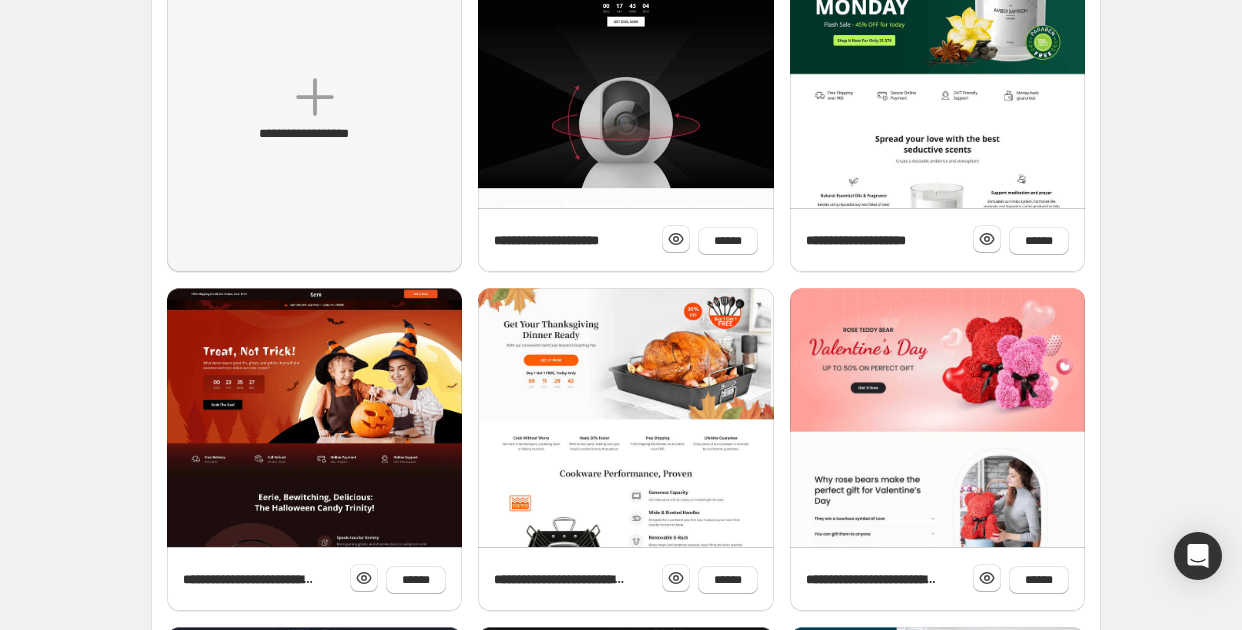 scroll, scrollTop: 190, scrollLeft: 0, axis: vertical 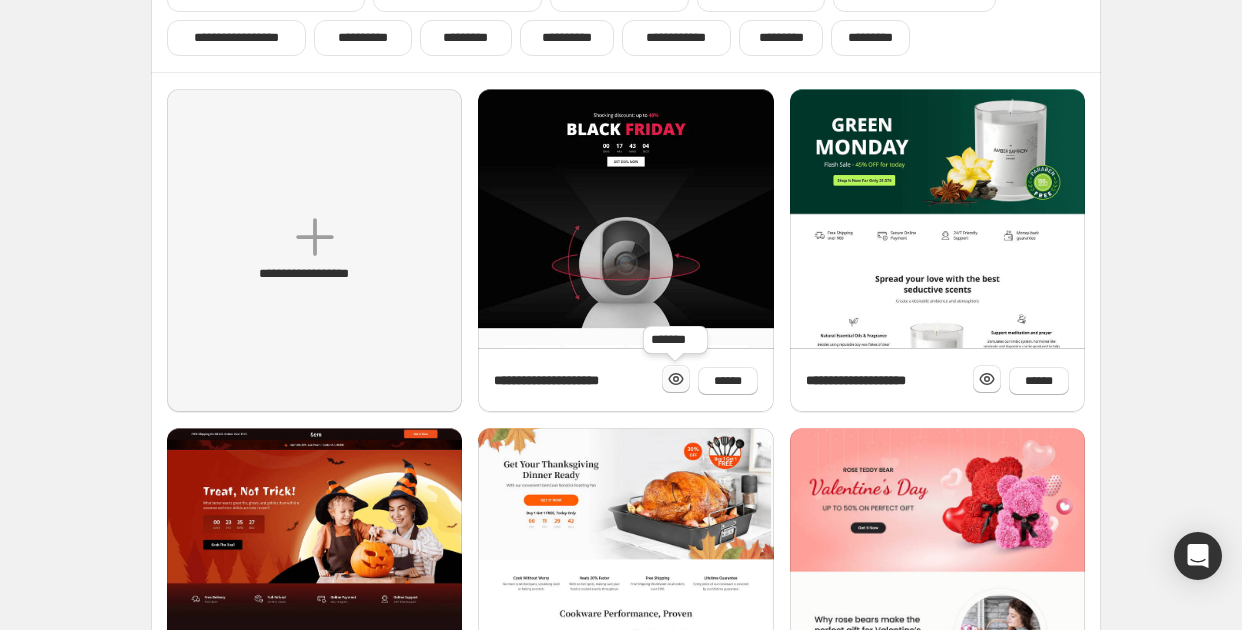 click 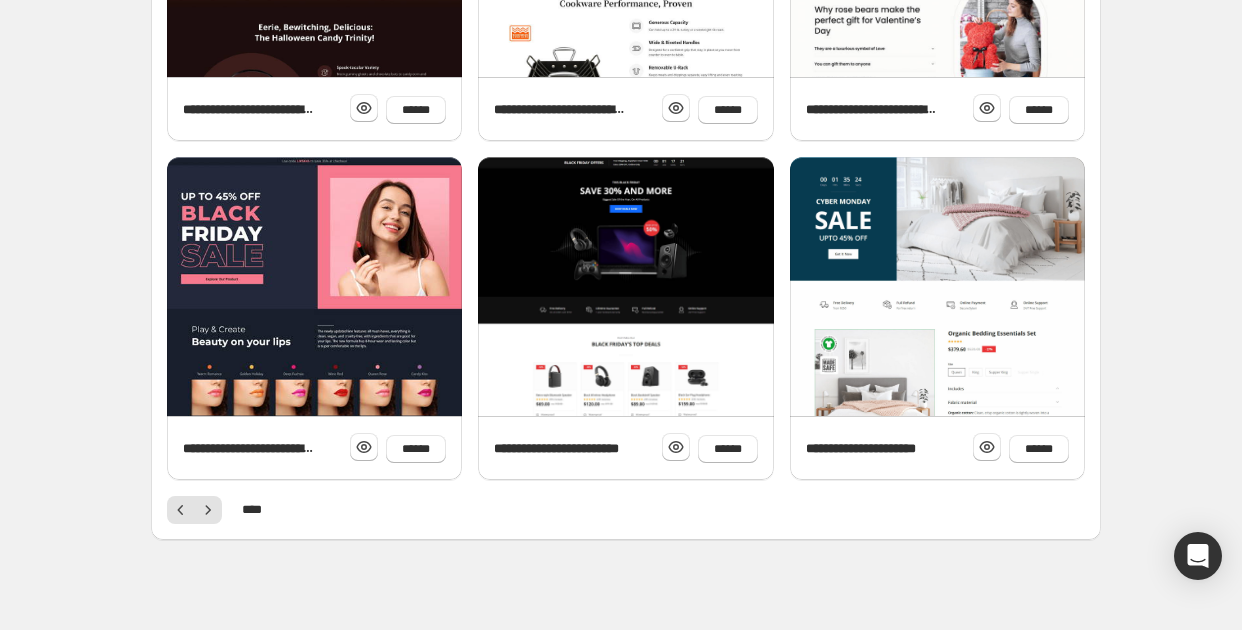 scroll, scrollTop: 804, scrollLeft: 0, axis: vertical 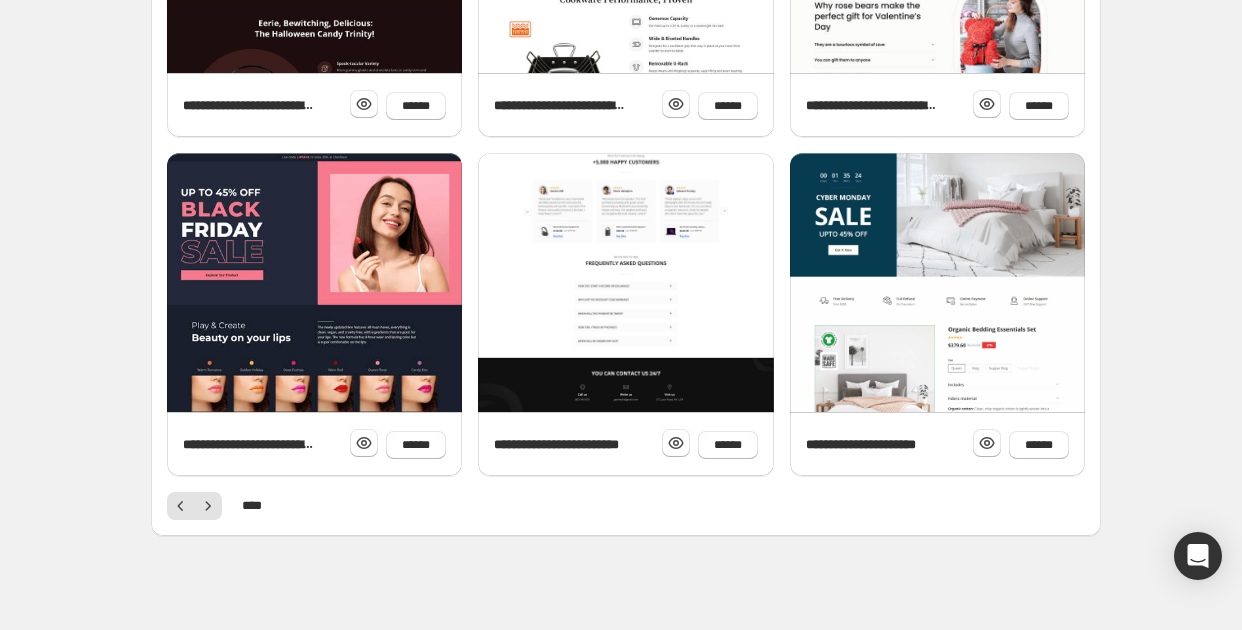 click at bounding box center (625, 47) 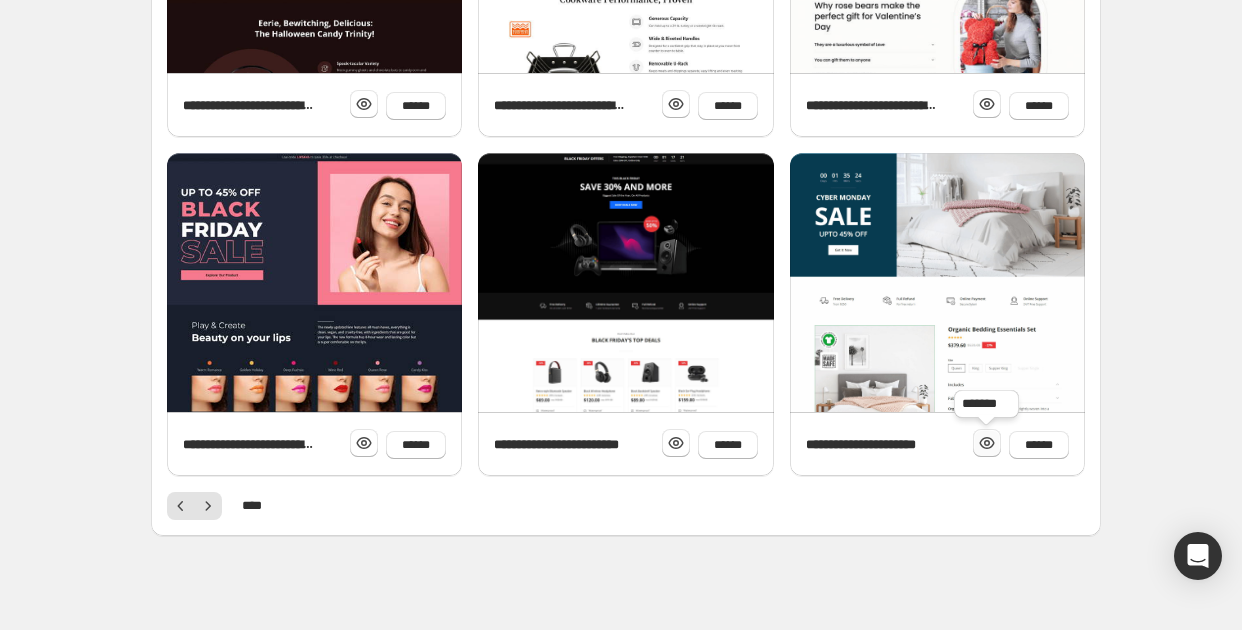 click 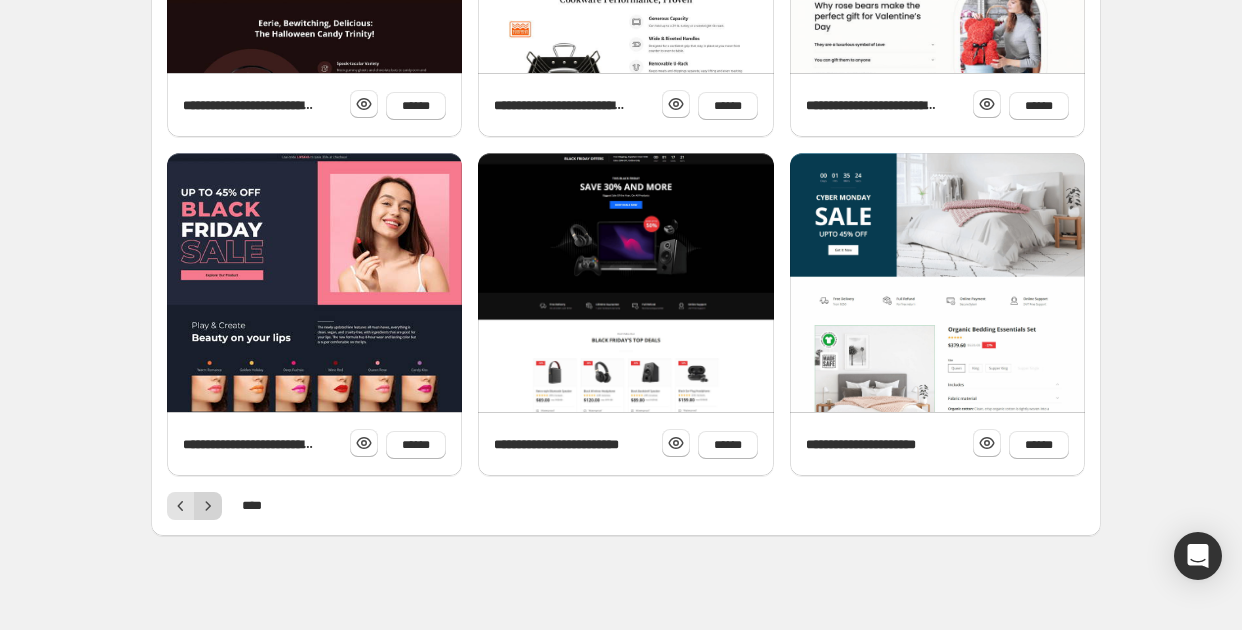 click 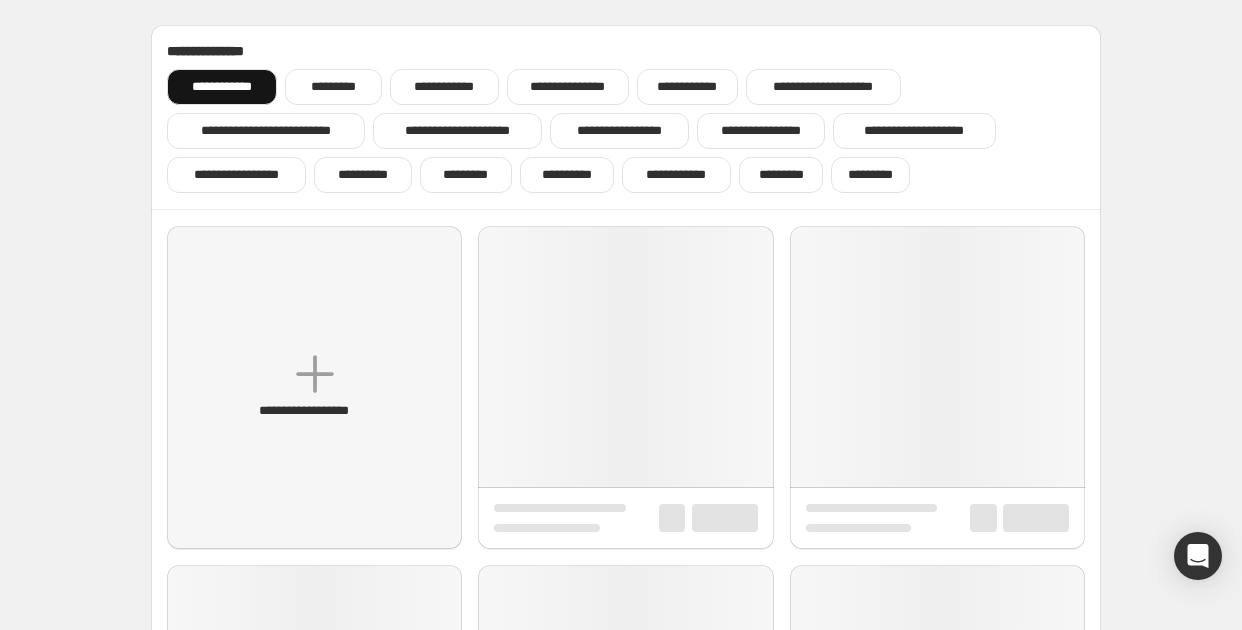 scroll, scrollTop: 0, scrollLeft: 0, axis: both 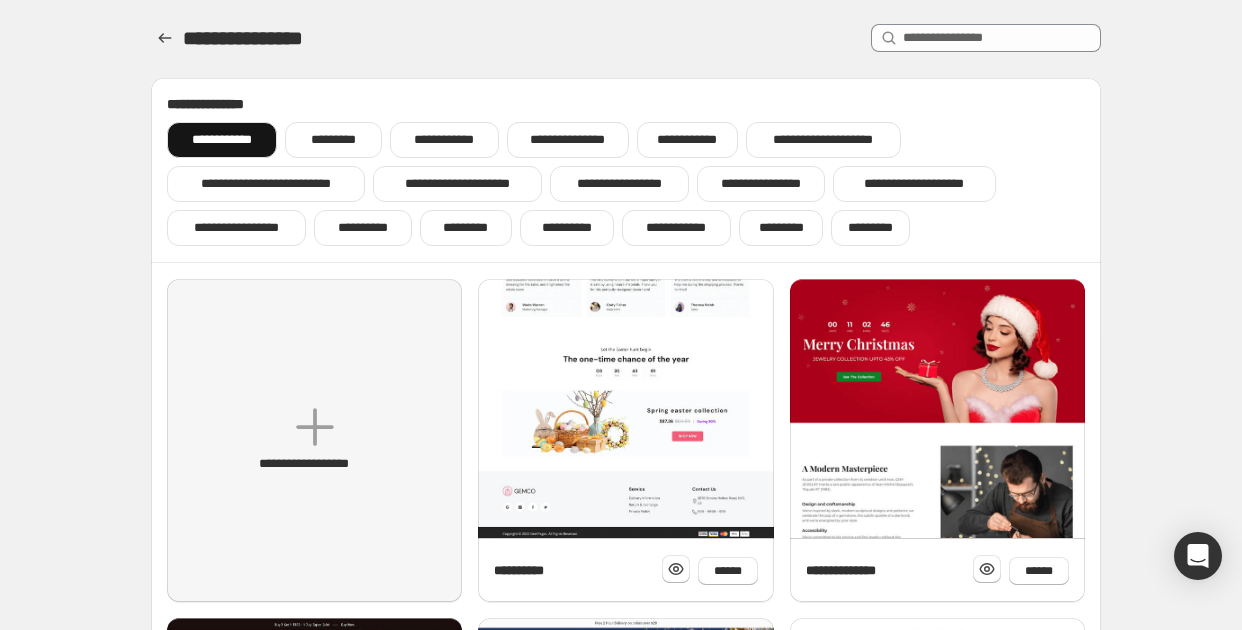 click at bounding box center (625, -135) 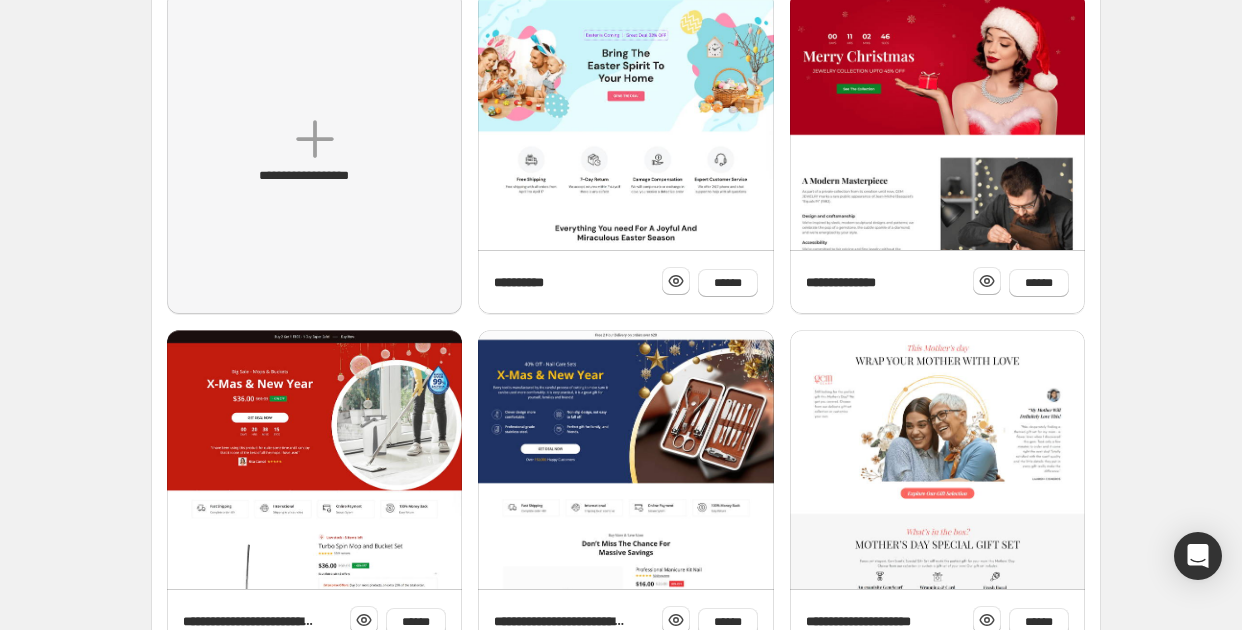 scroll, scrollTop: 290, scrollLeft: 0, axis: vertical 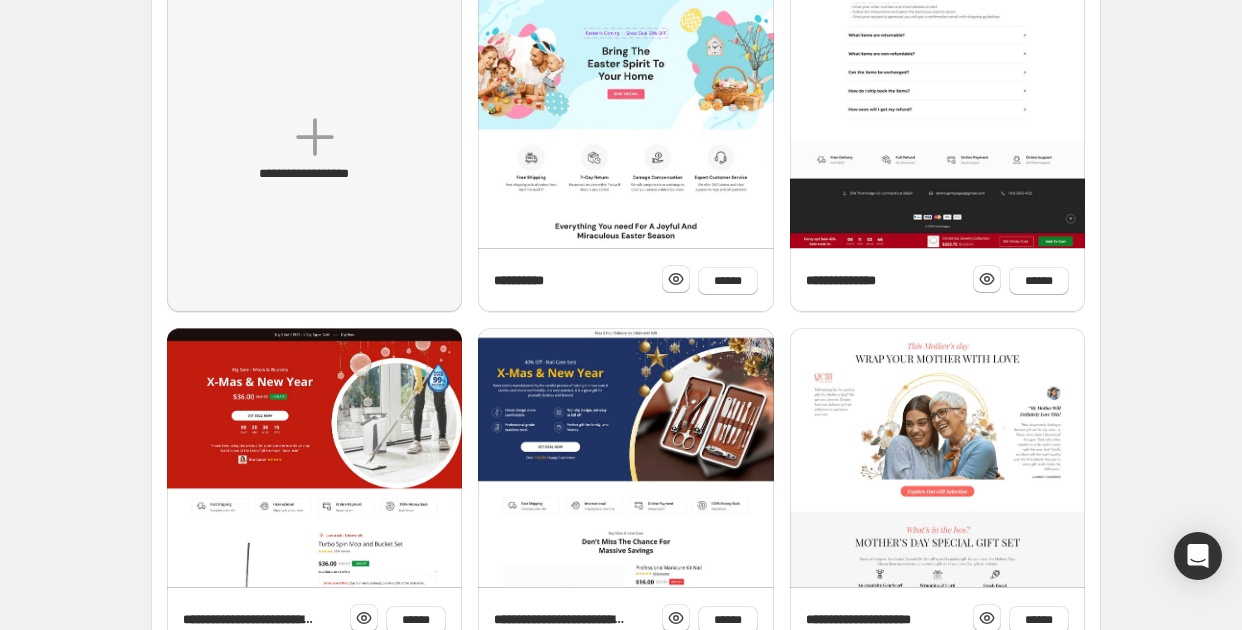click at bounding box center [937, -411] 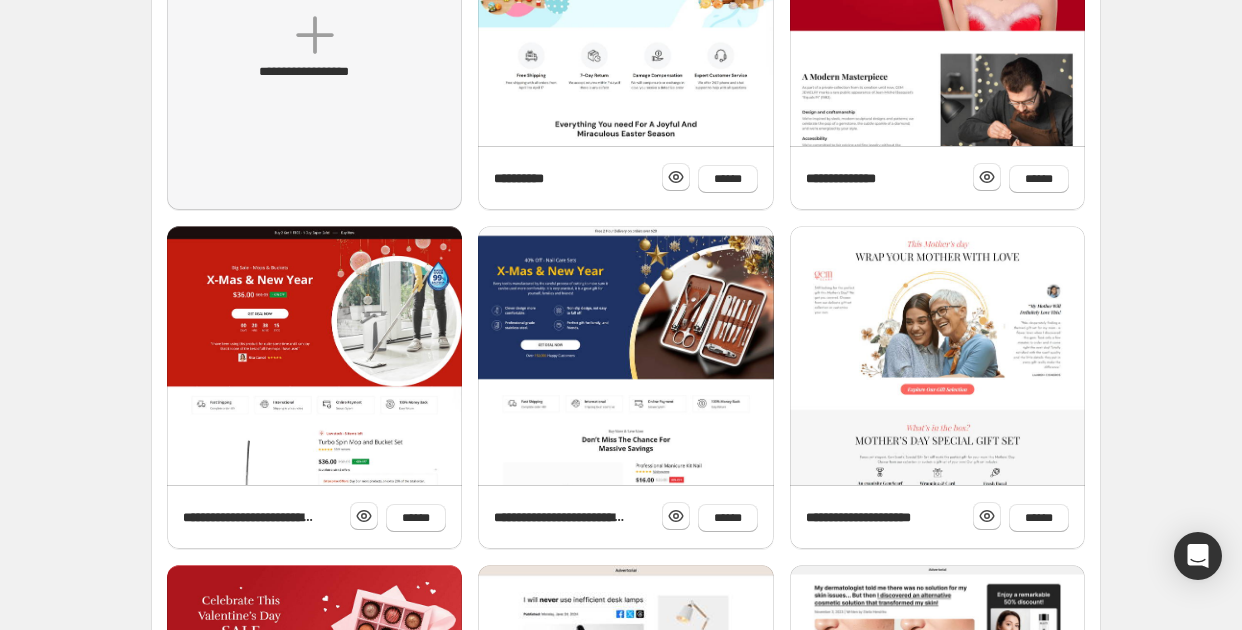 scroll, scrollTop: 548, scrollLeft: 0, axis: vertical 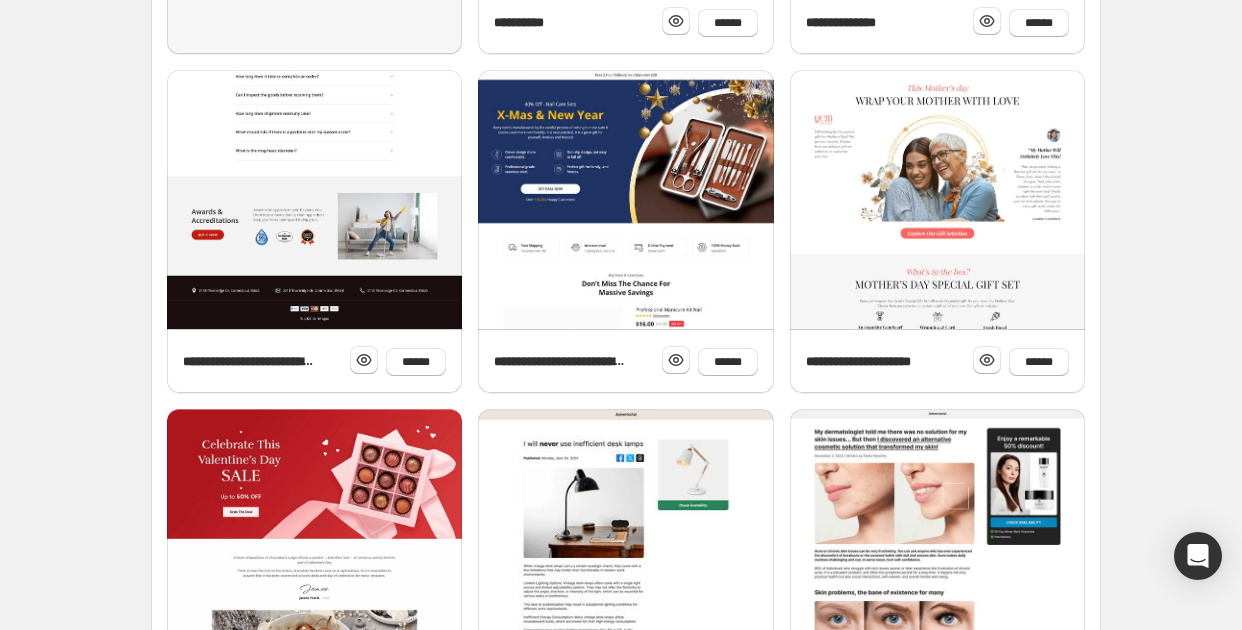 click at bounding box center [314, -292] 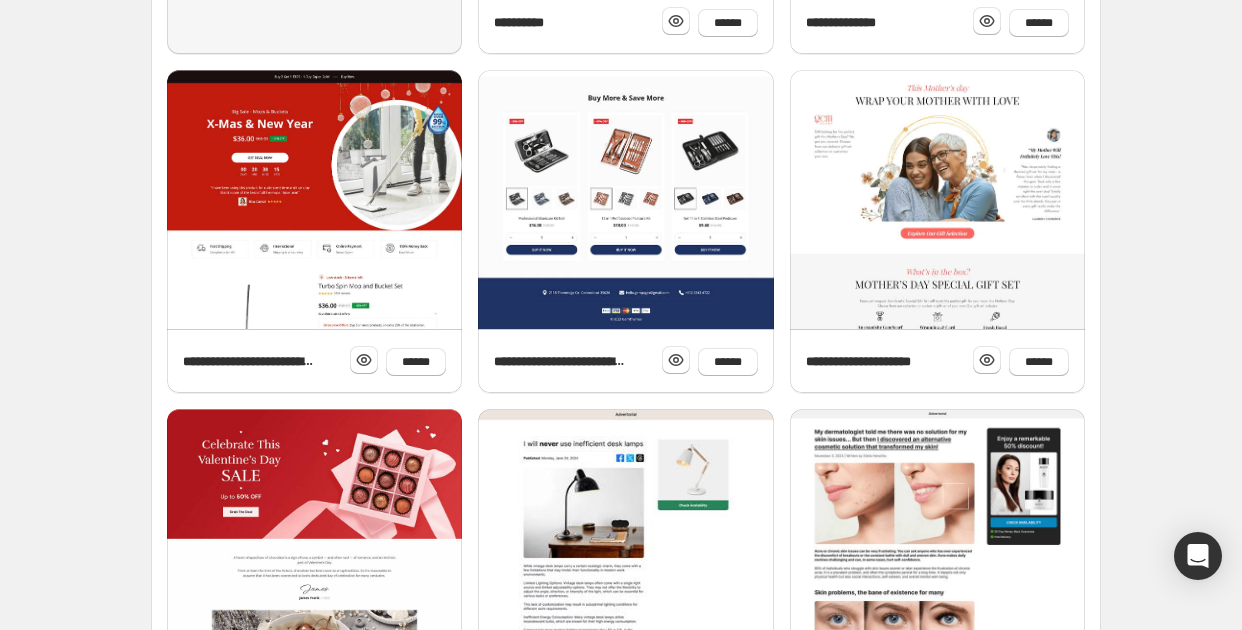 click at bounding box center (625, -390) 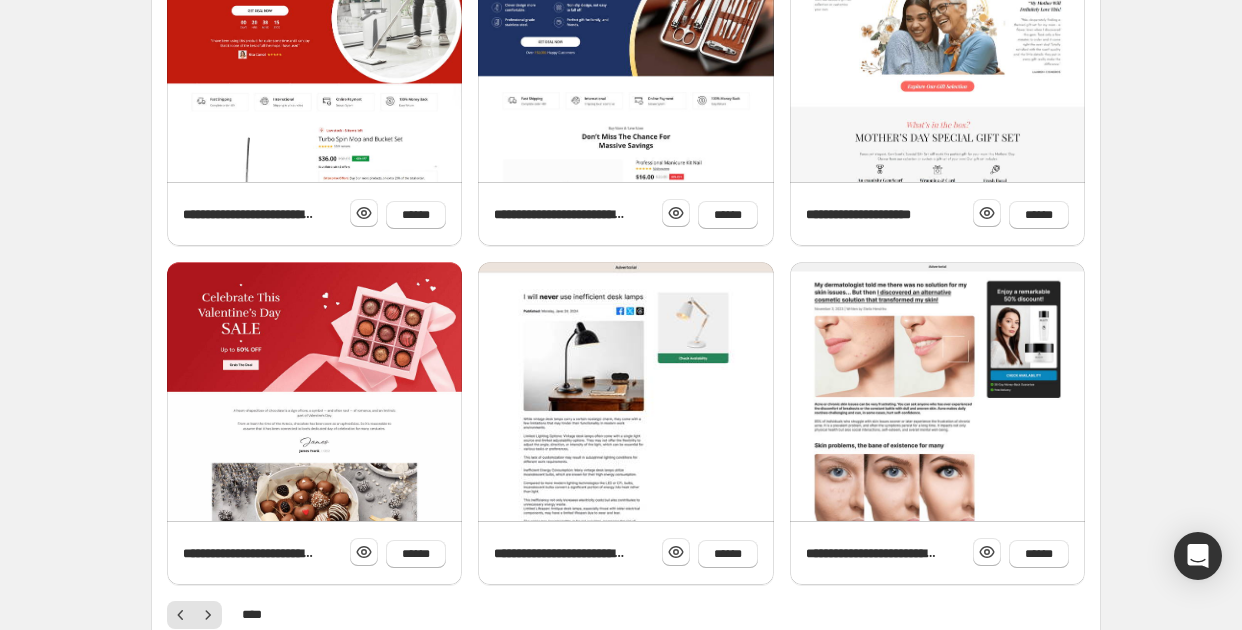 scroll, scrollTop: 809, scrollLeft: 0, axis: vertical 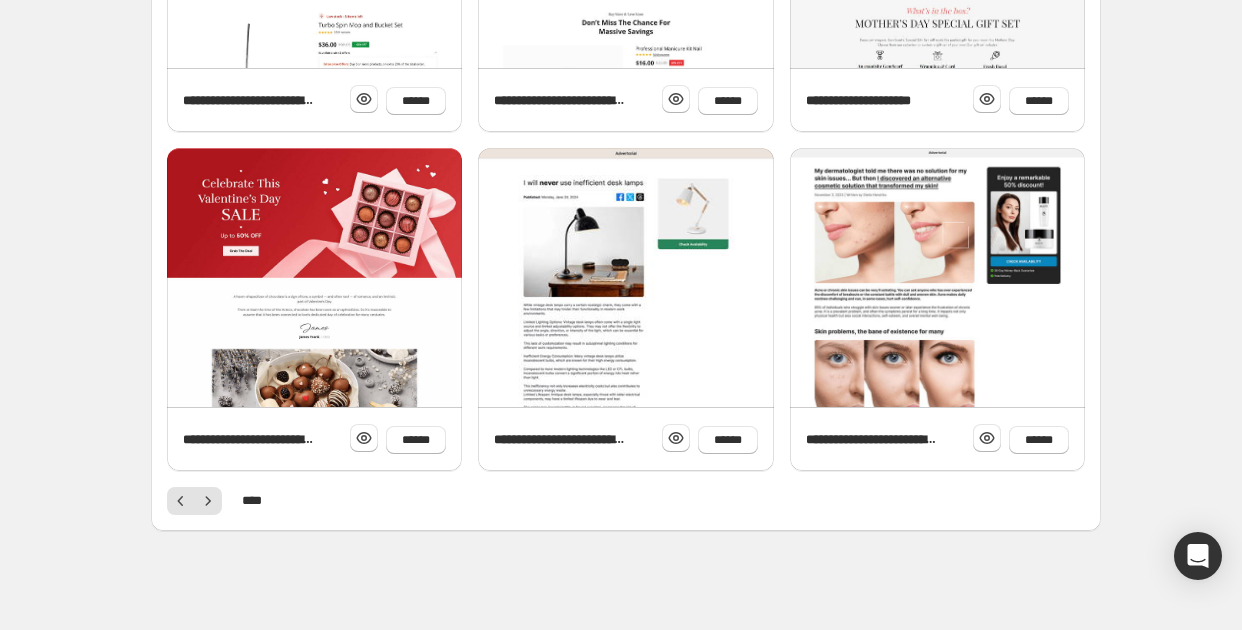 click on "**********" at bounding box center (626, -89) 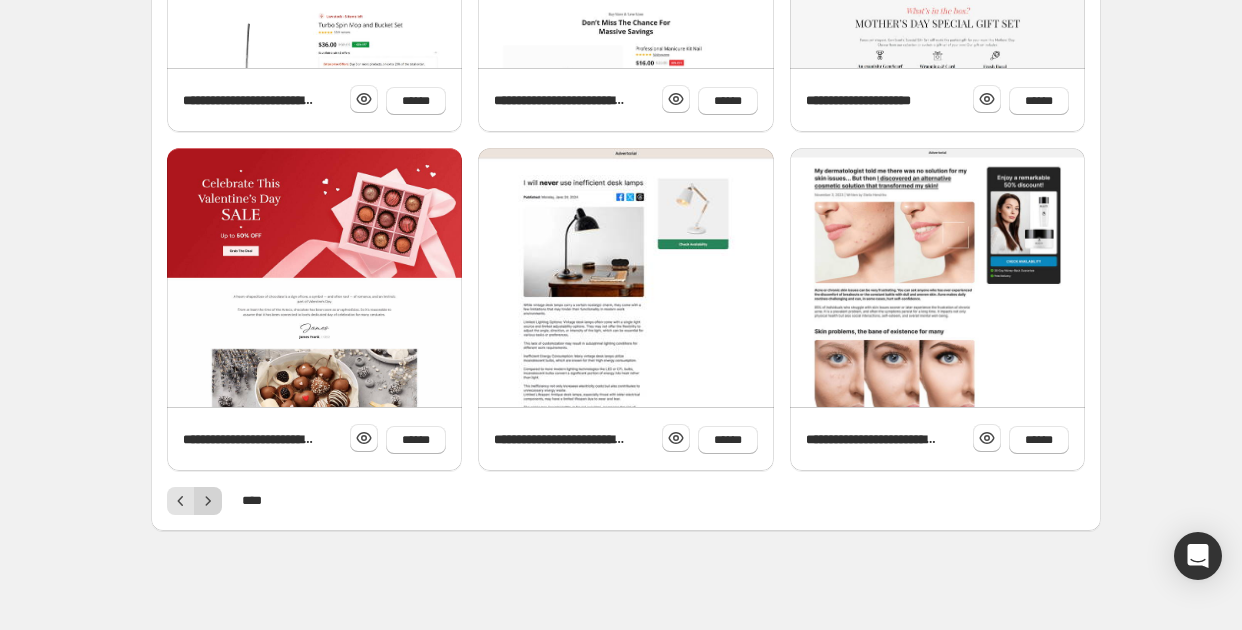 click at bounding box center [208, 501] 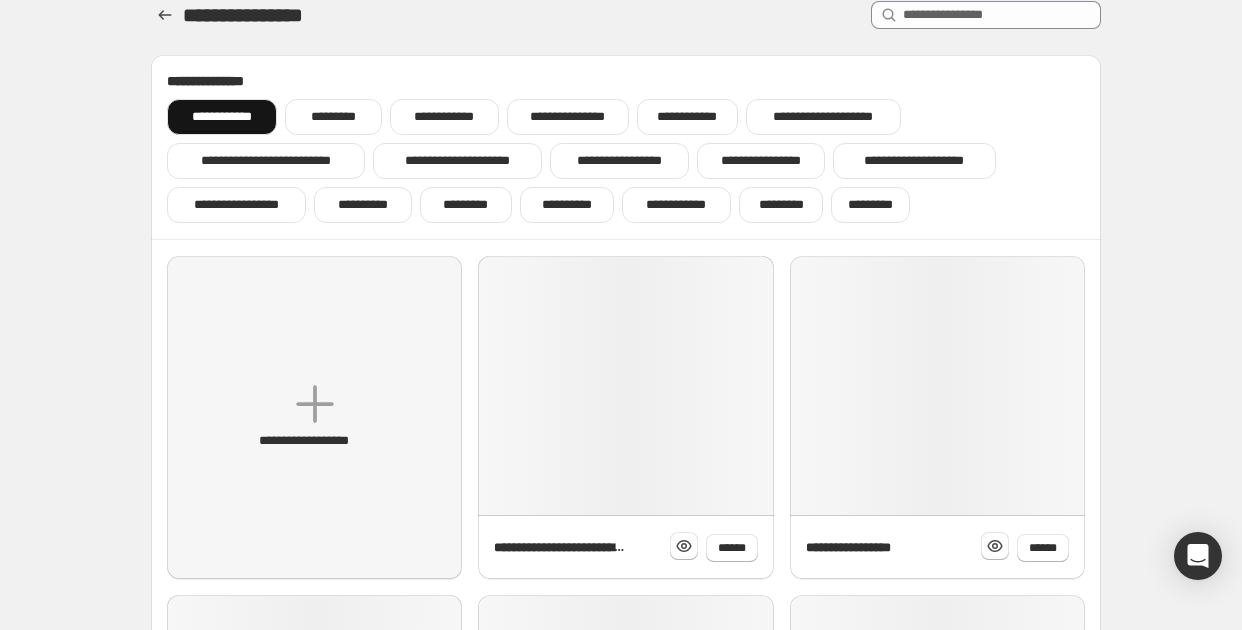 scroll, scrollTop: 0, scrollLeft: 0, axis: both 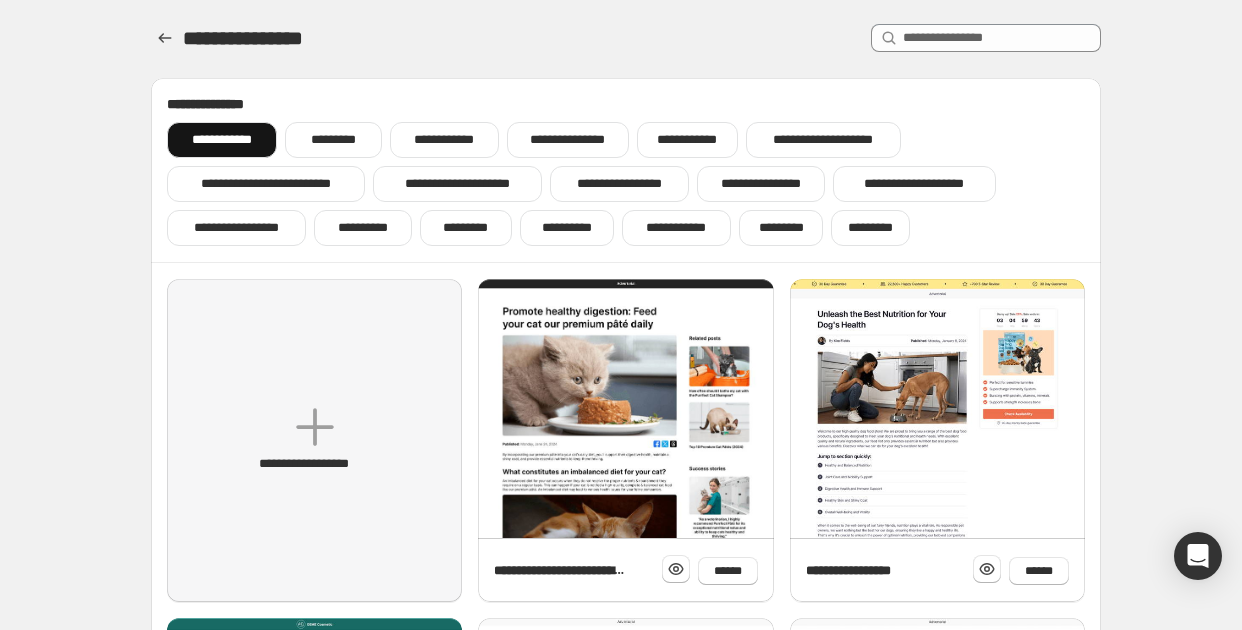 click on "**********" at bounding box center (626, 39) 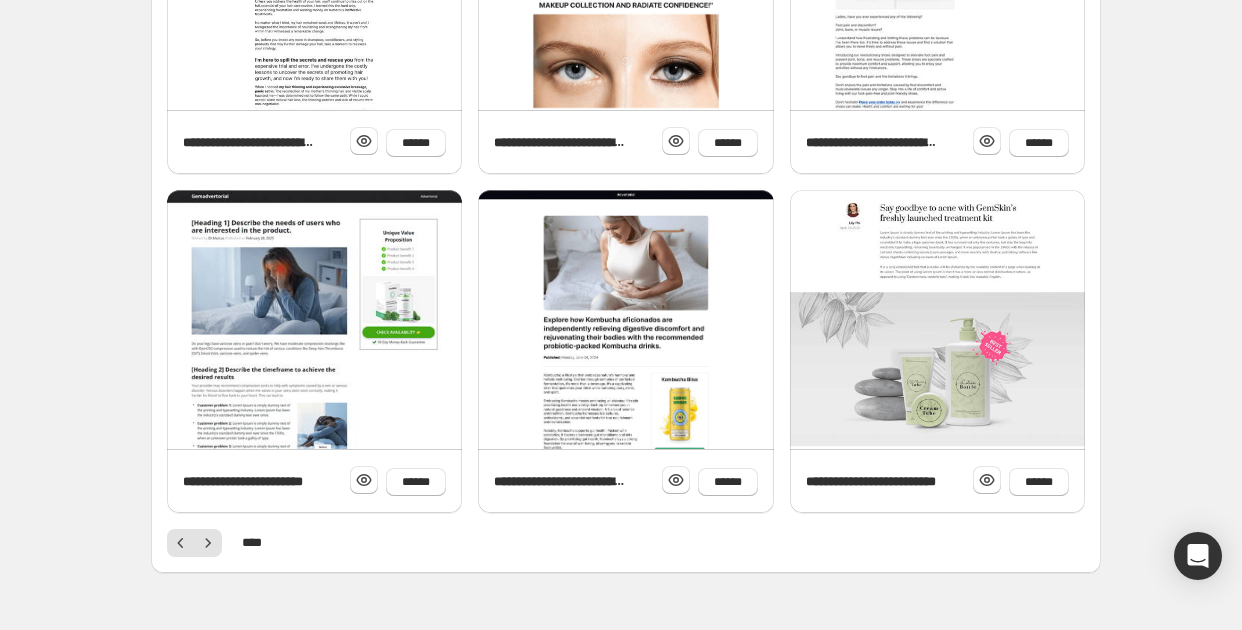 scroll, scrollTop: 809, scrollLeft: 0, axis: vertical 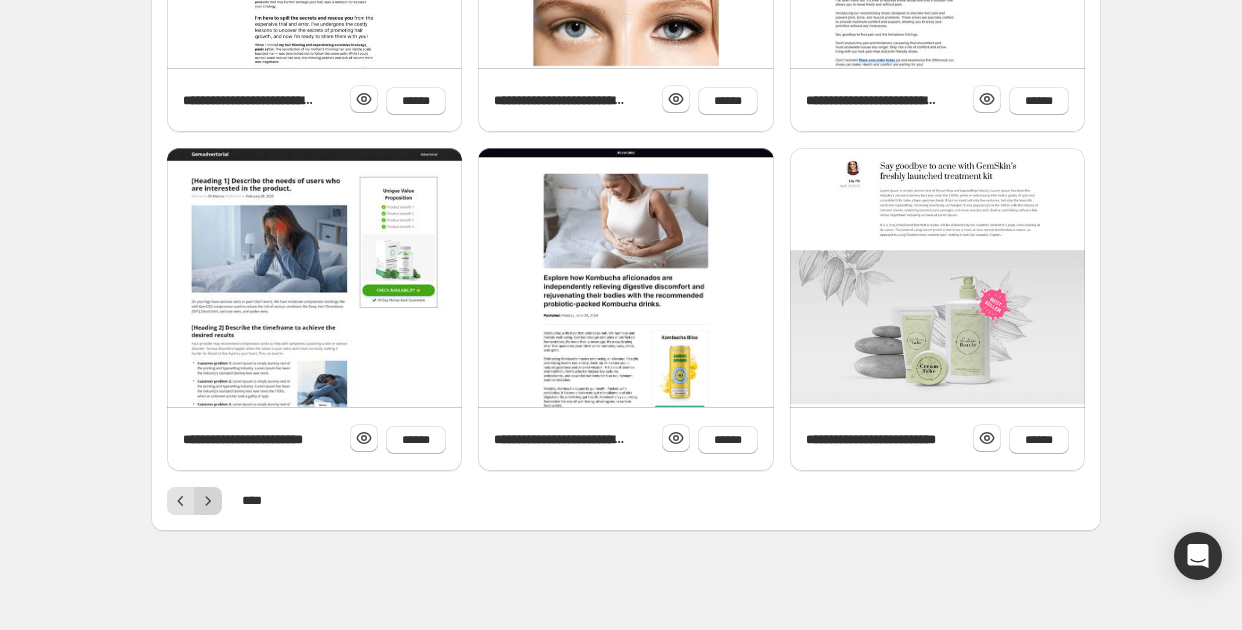 click 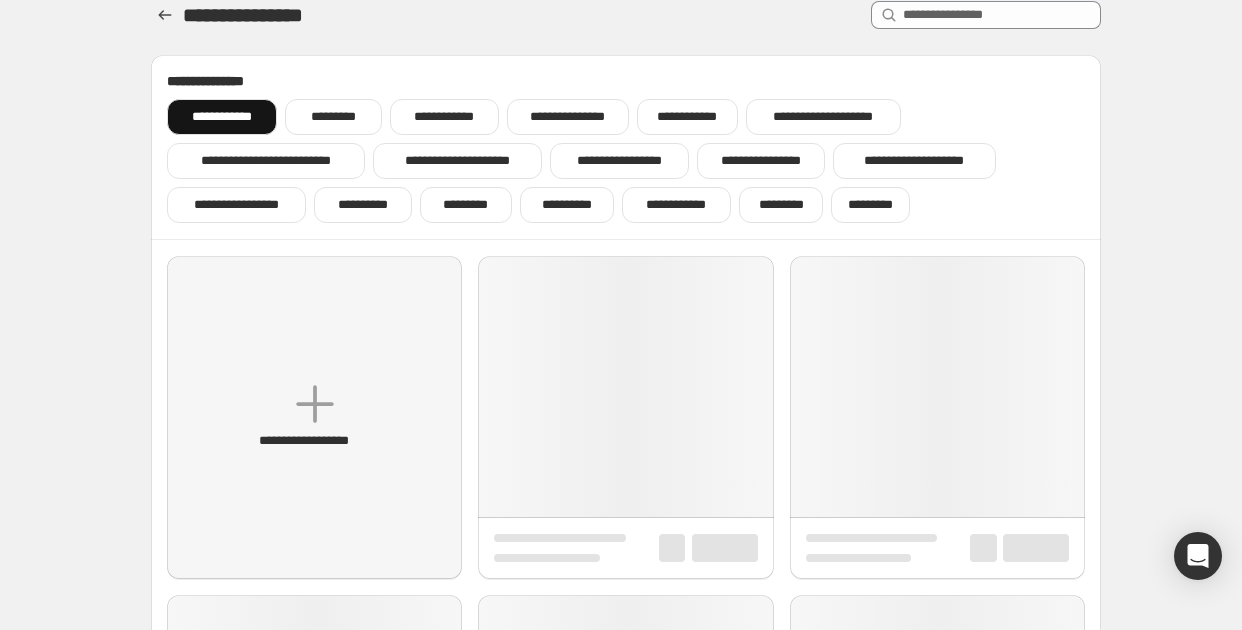 scroll, scrollTop: 0, scrollLeft: 0, axis: both 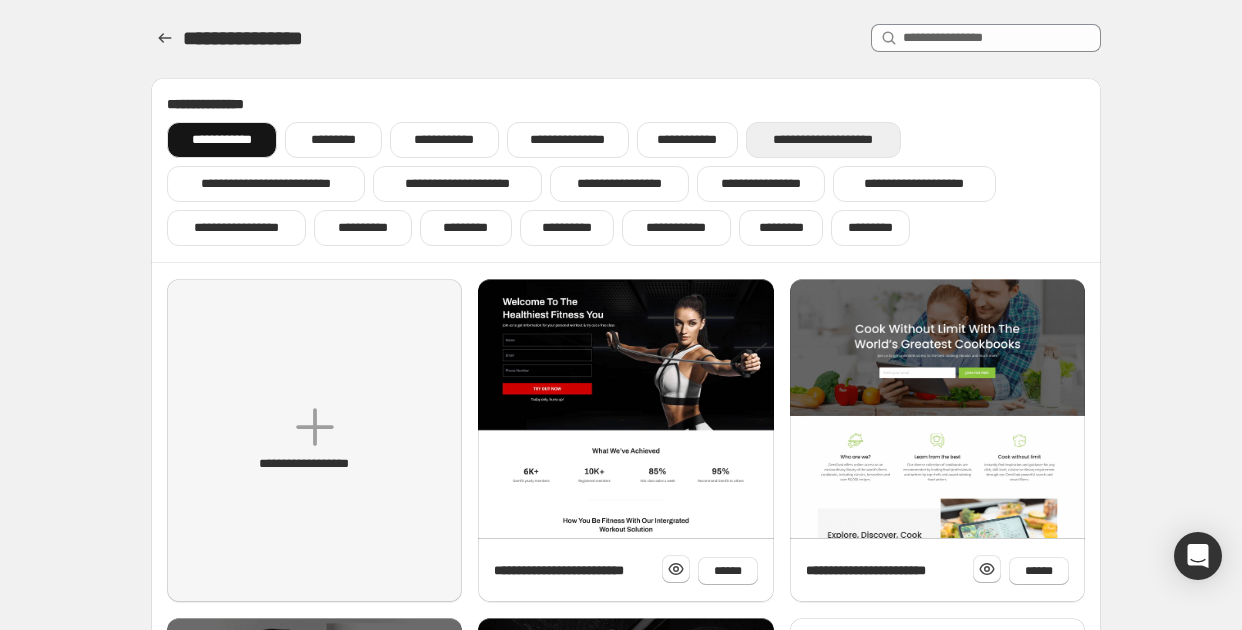 click on "**********" at bounding box center [823, 140] 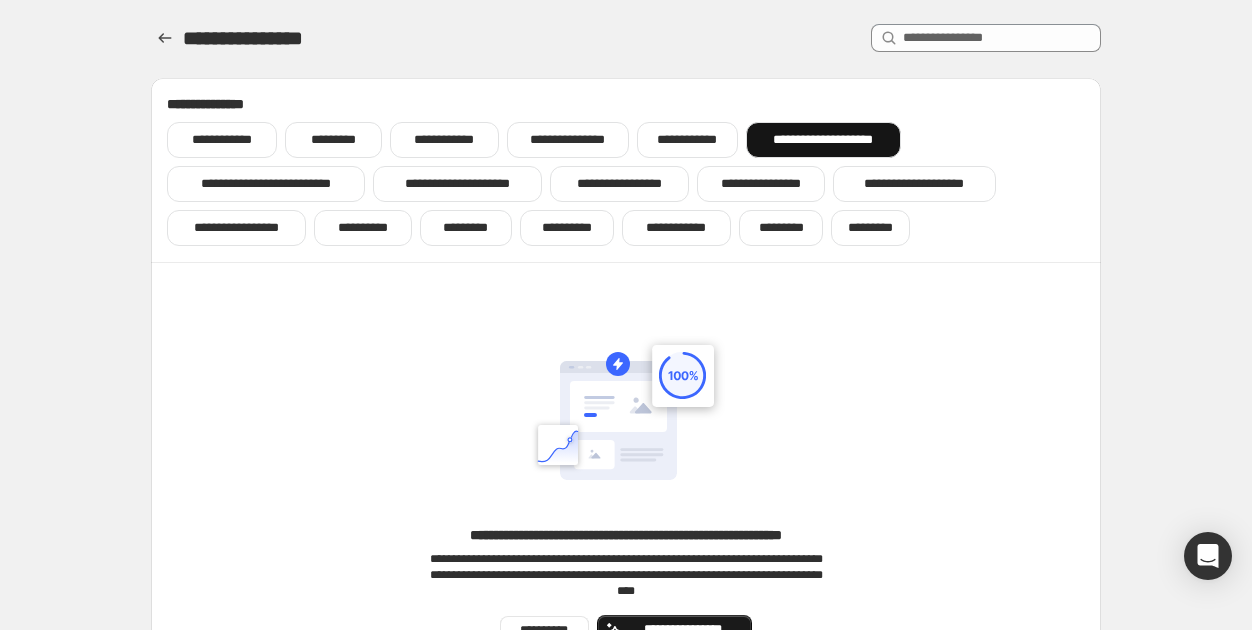 click on "**********" at bounding box center [682, 629] 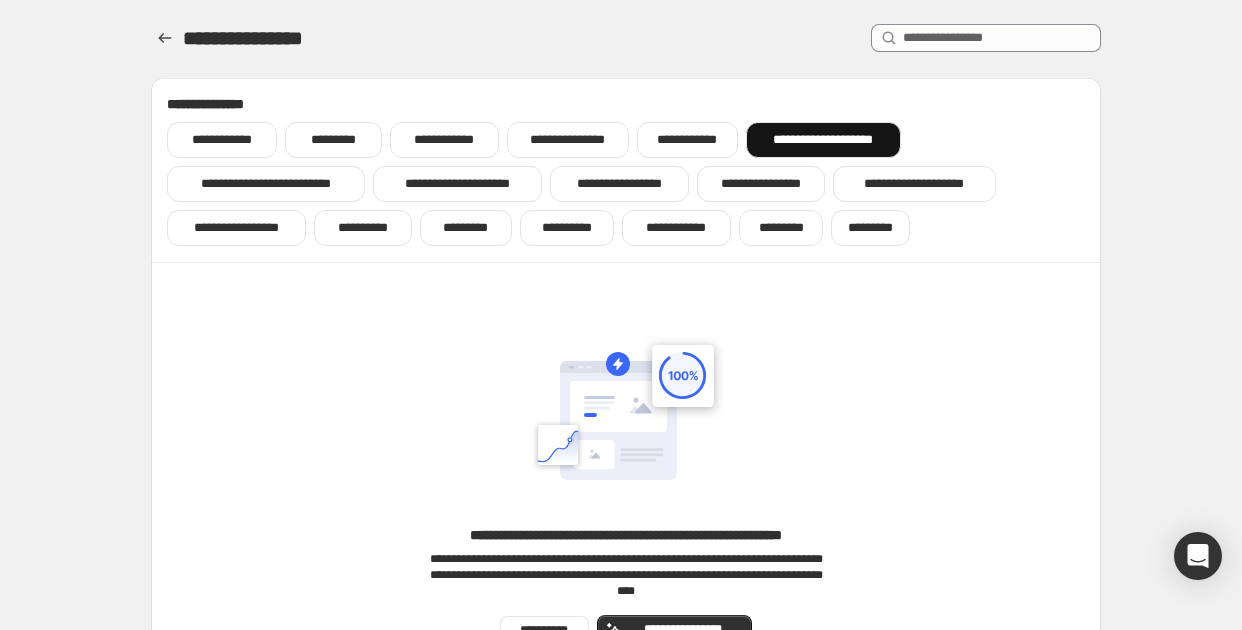 scroll, scrollTop: 174, scrollLeft: 0, axis: vertical 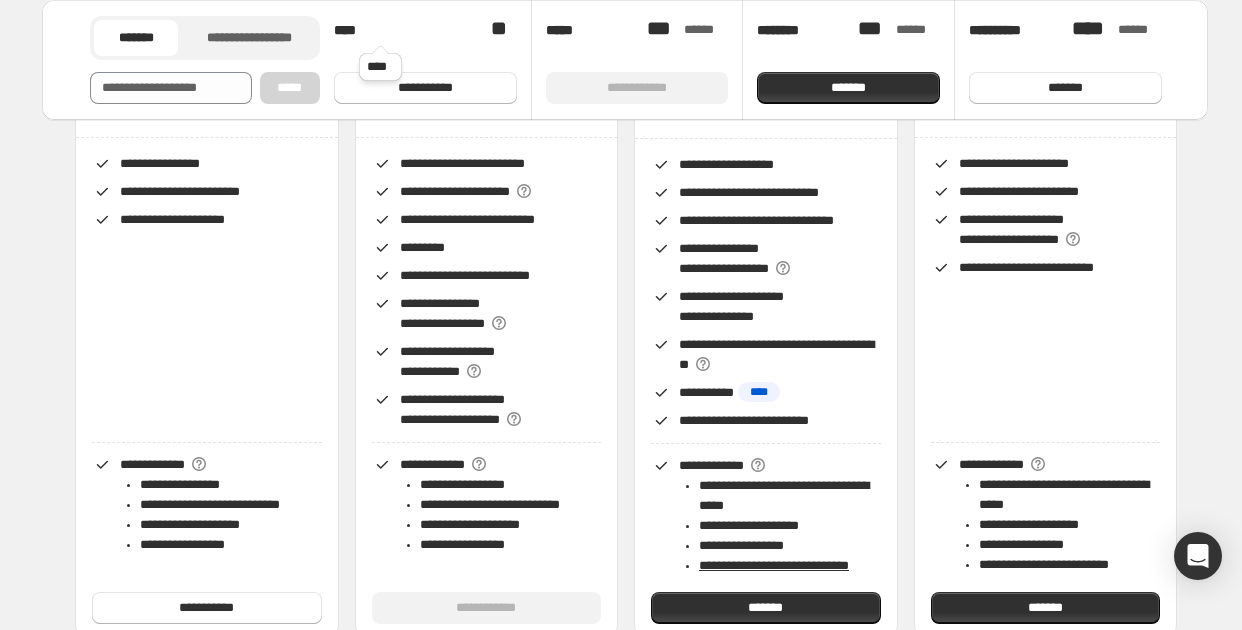 drag, startPoint x: 496, startPoint y: 373, endPoint x: 404, endPoint y: 33, distance: 352.2272 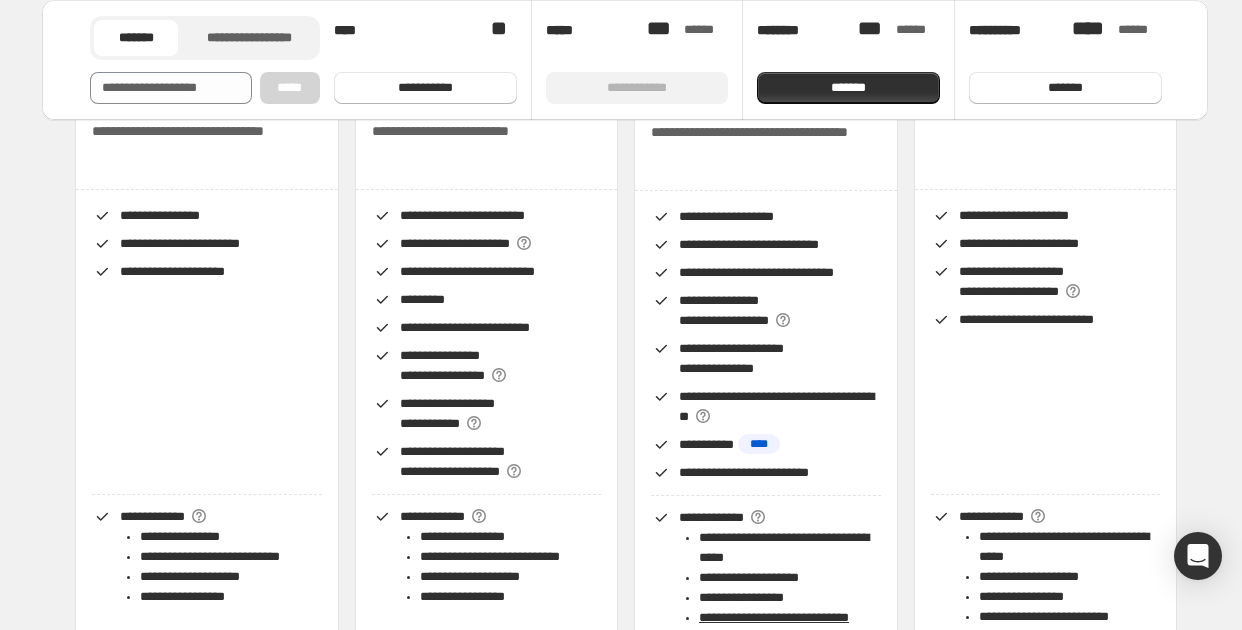scroll, scrollTop: 232, scrollLeft: 0, axis: vertical 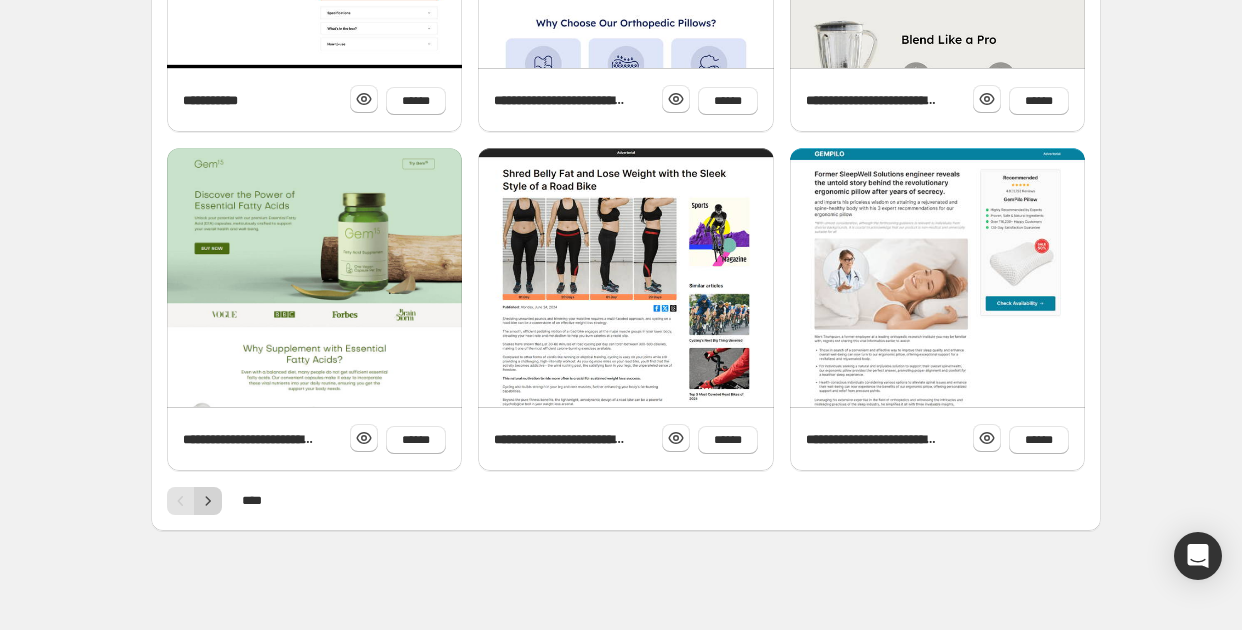 click 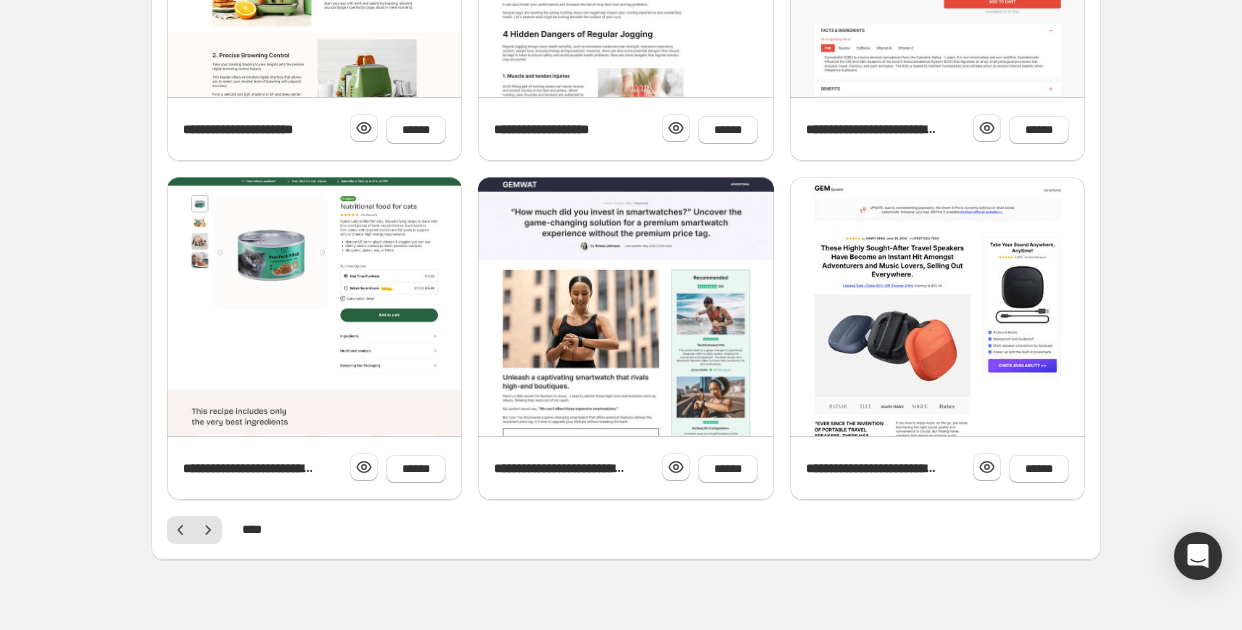 scroll, scrollTop: 784, scrollLeft: 0, axis: vertical 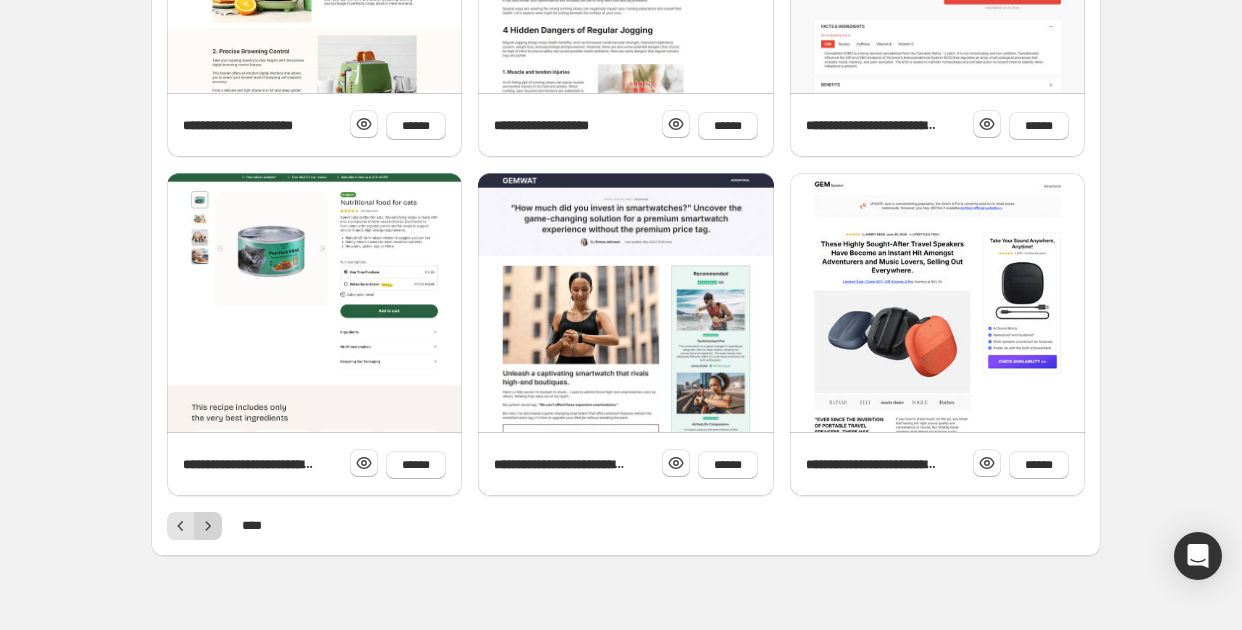 click at bounding box center [208, 526] 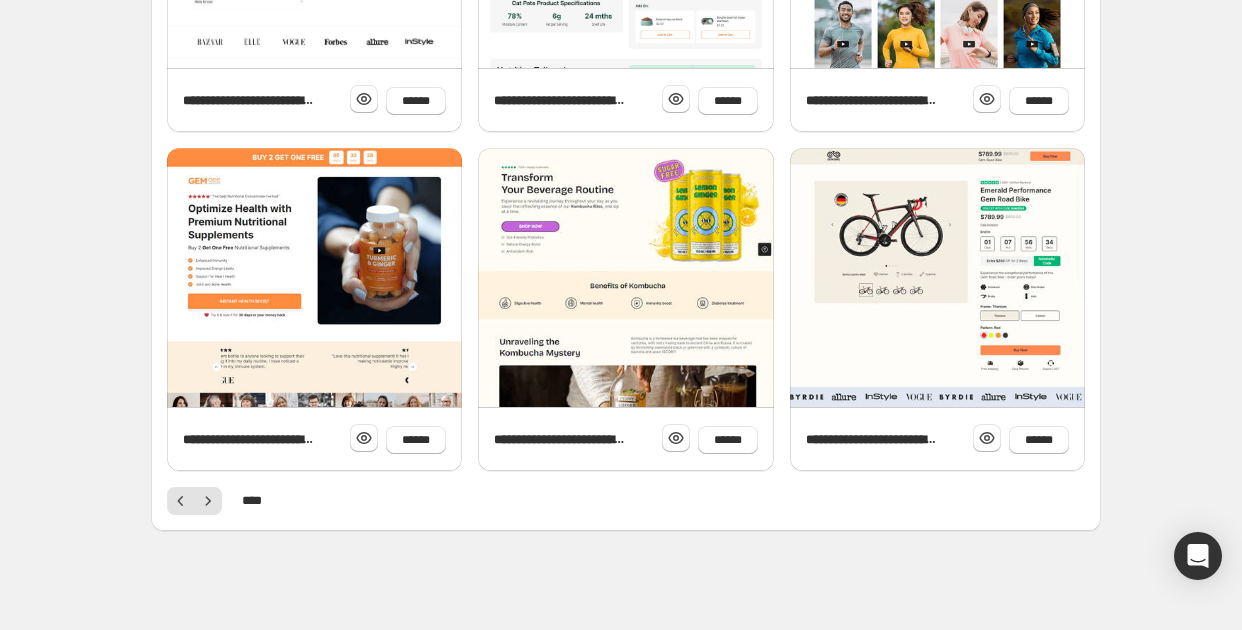 scroll, scrollTop: 808, scrollLeft: 0, axis: vertical 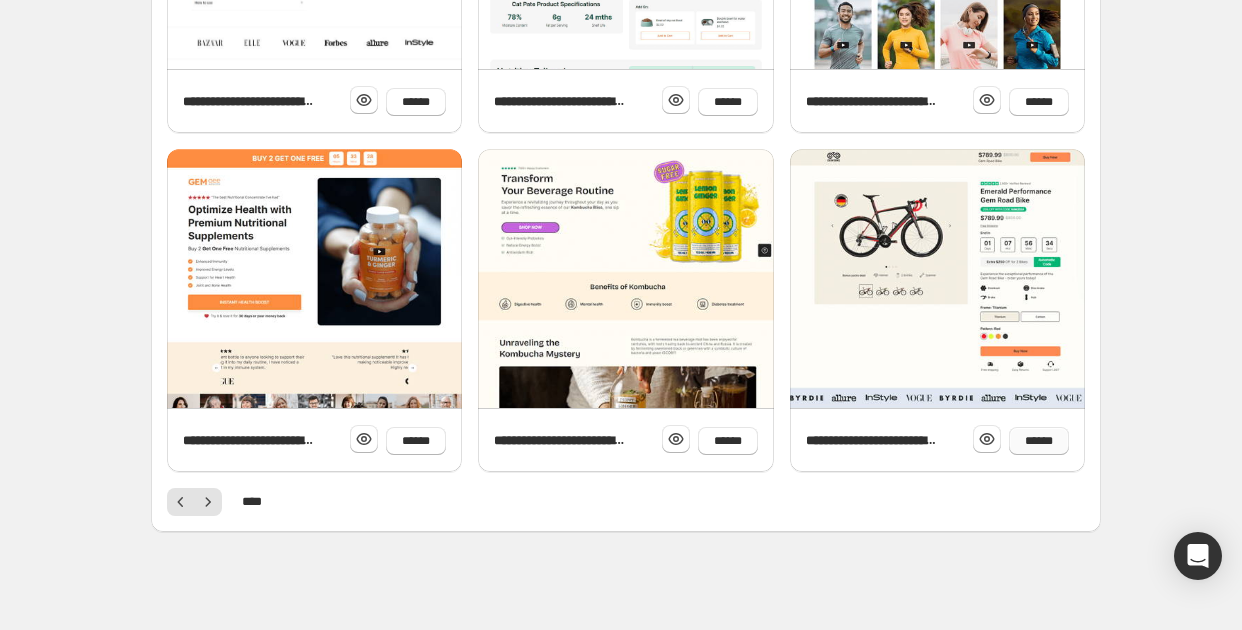 click on "******" at bounding box center (1039, 441) 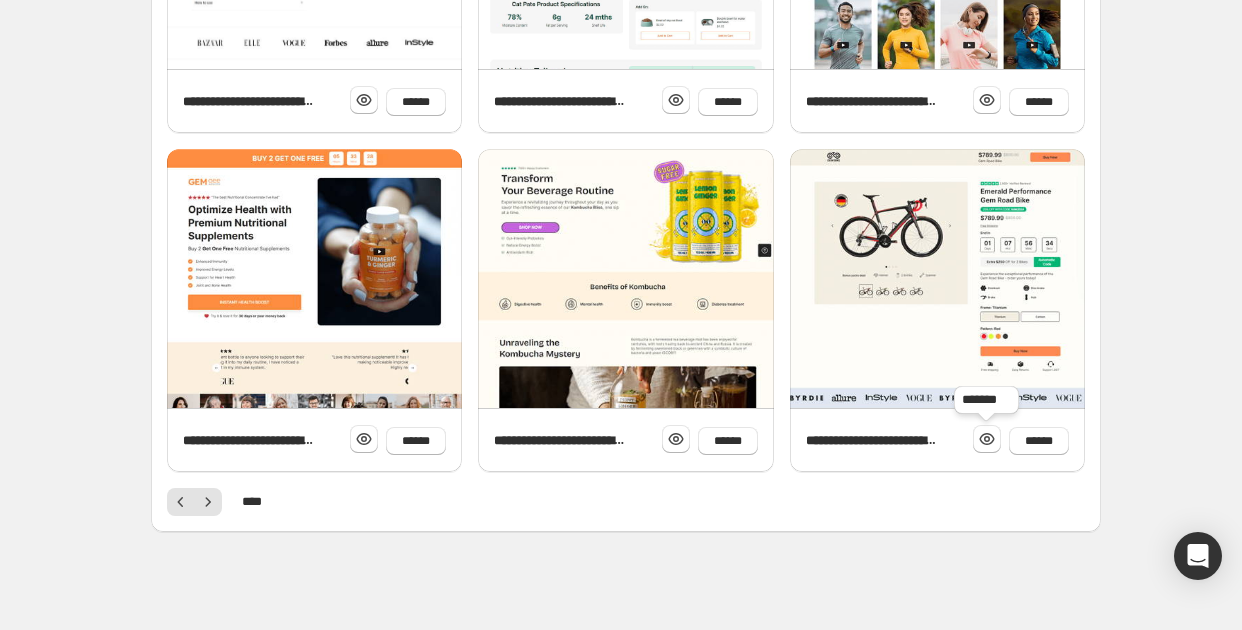 click 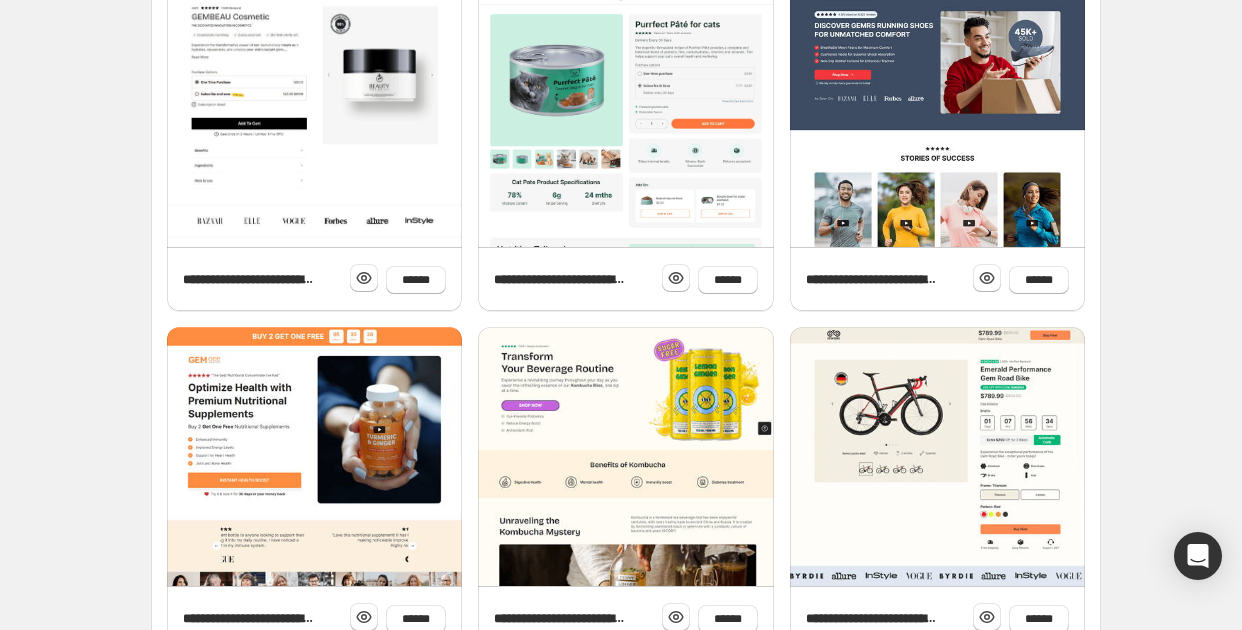 scroll, scrollTop: 809, scrollLeft: 0, axis: vertical 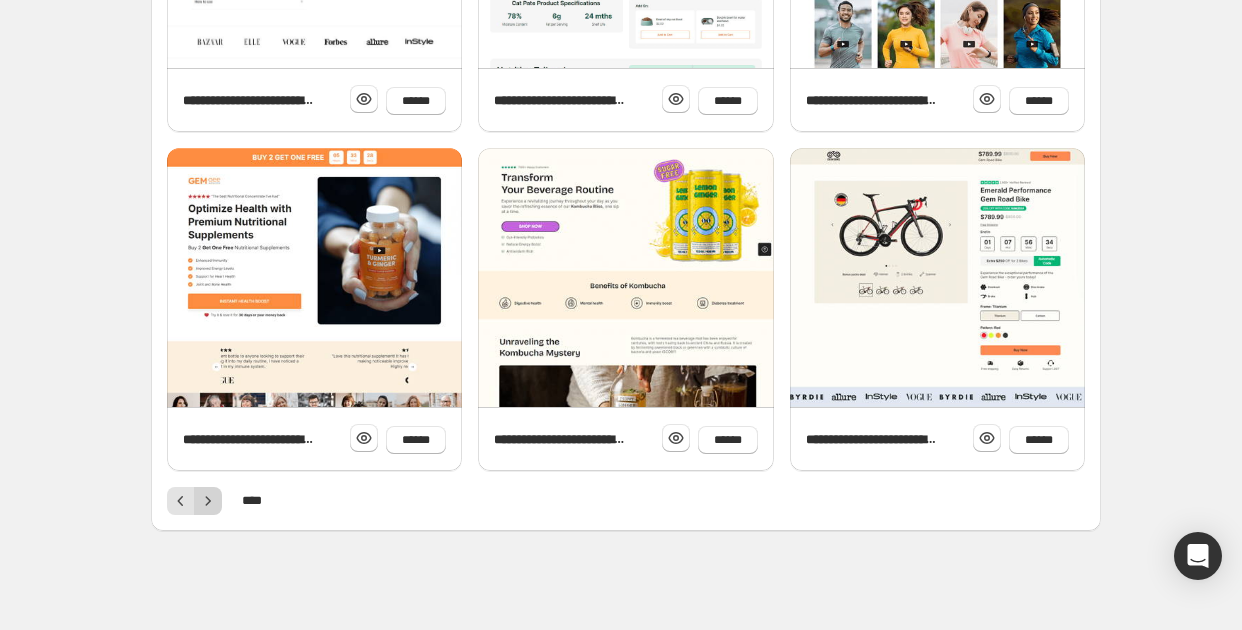 click 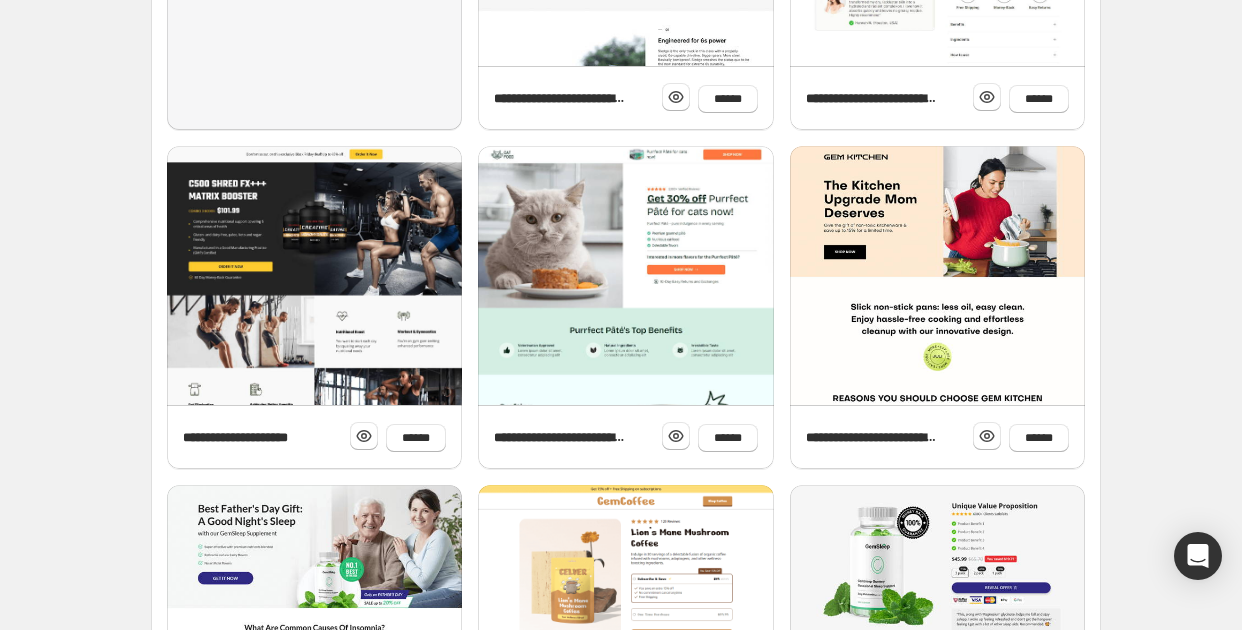 scroll, scrollTop: 809, scrollLeft: 0, axis: vertical 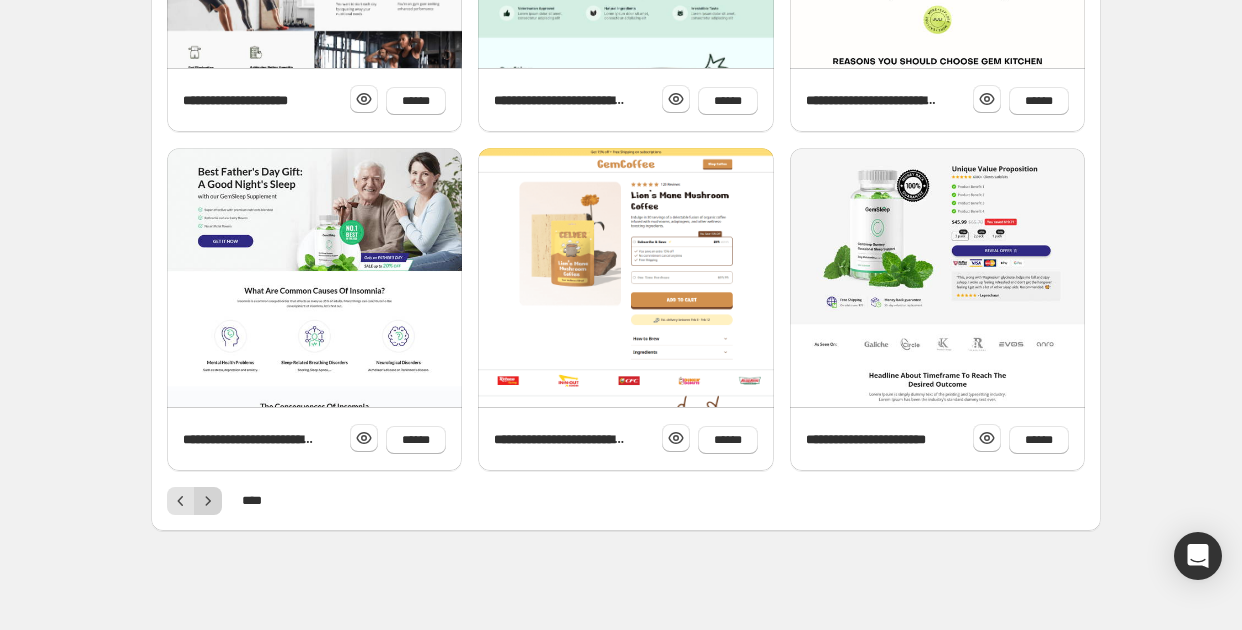 click 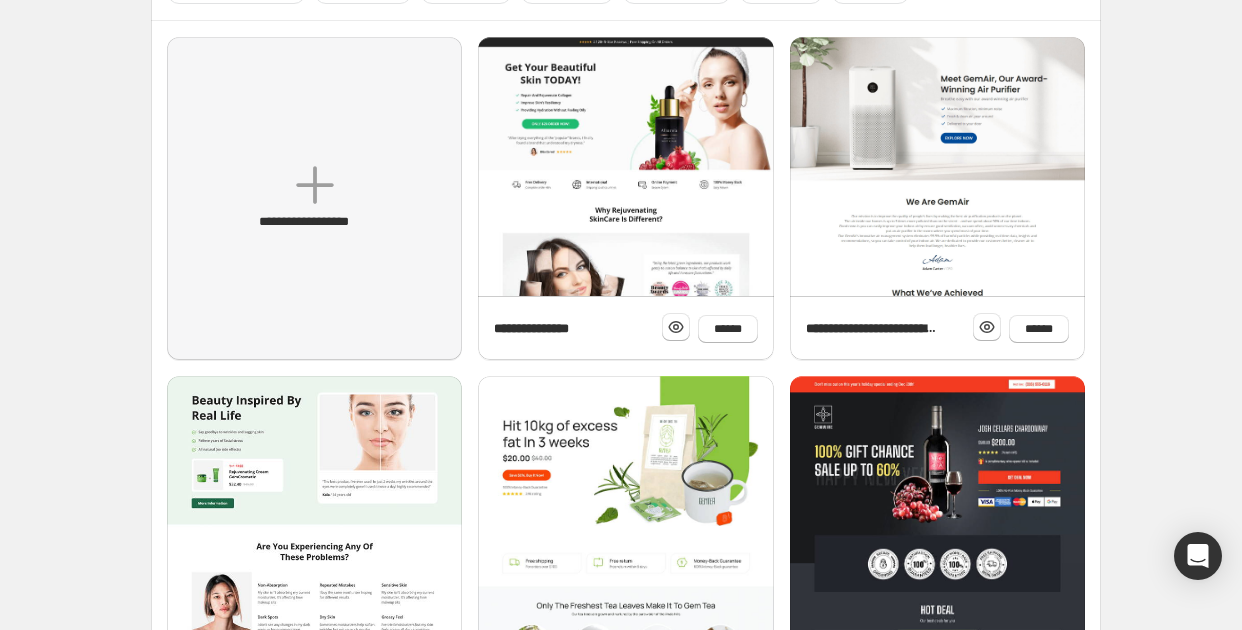 scroll, scrollTop: 238, scrollLeft: 0, axis: vertical 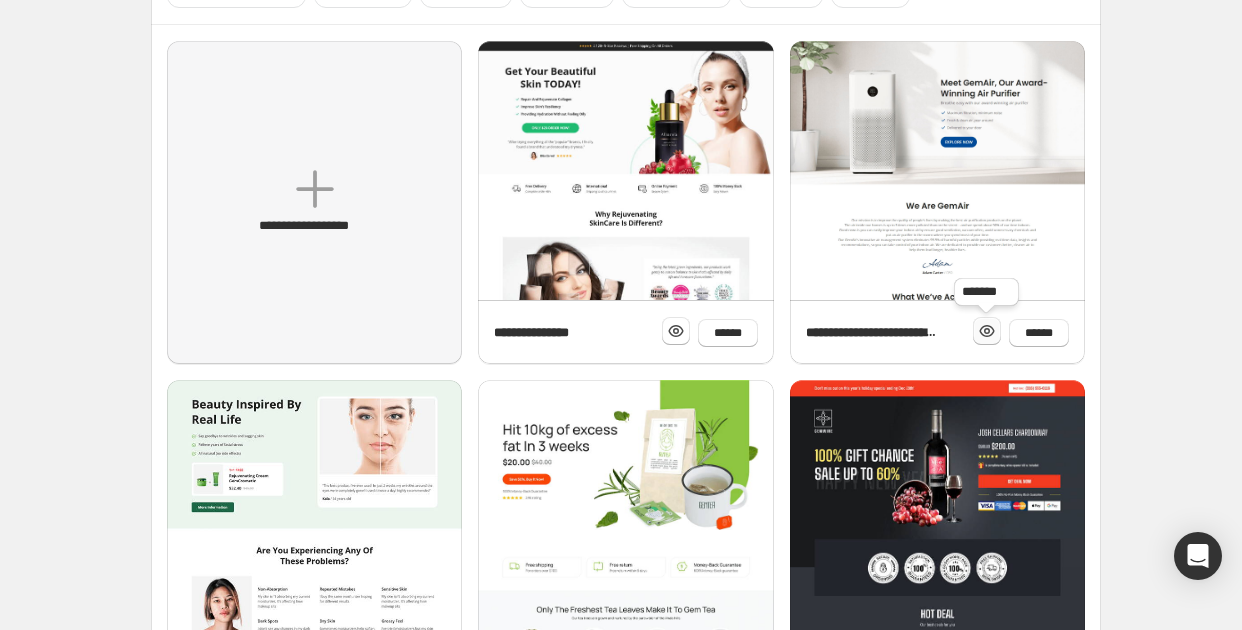 click 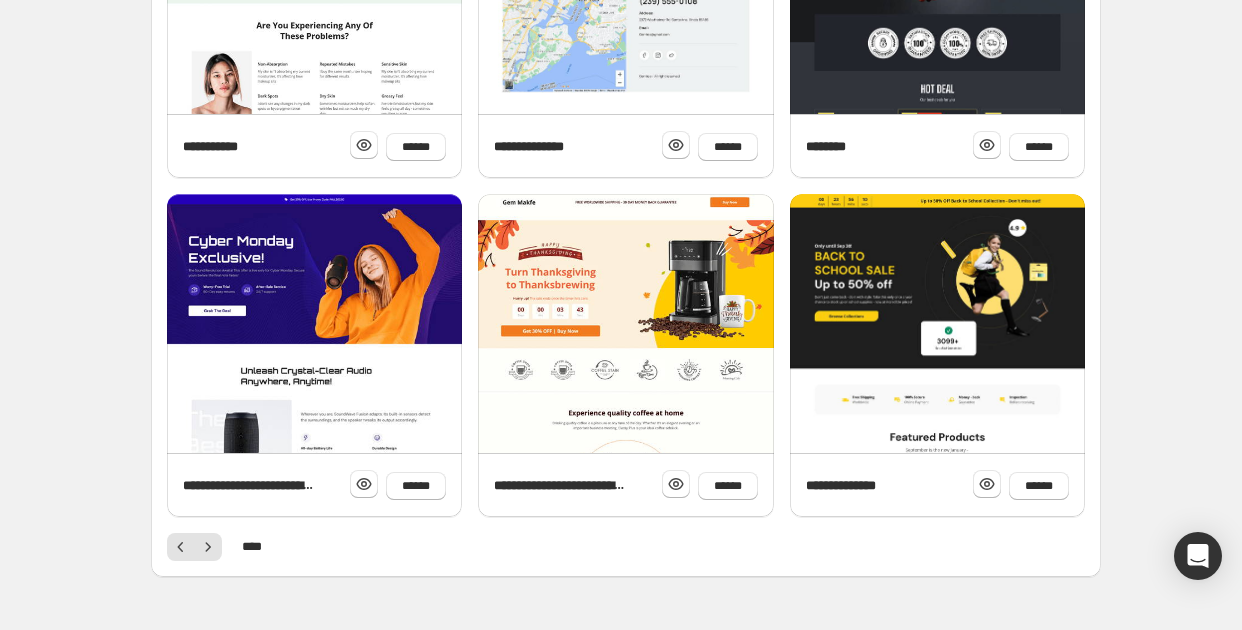 scroll, scrollTop: 809, scrollLeft: 0, axis: vertical 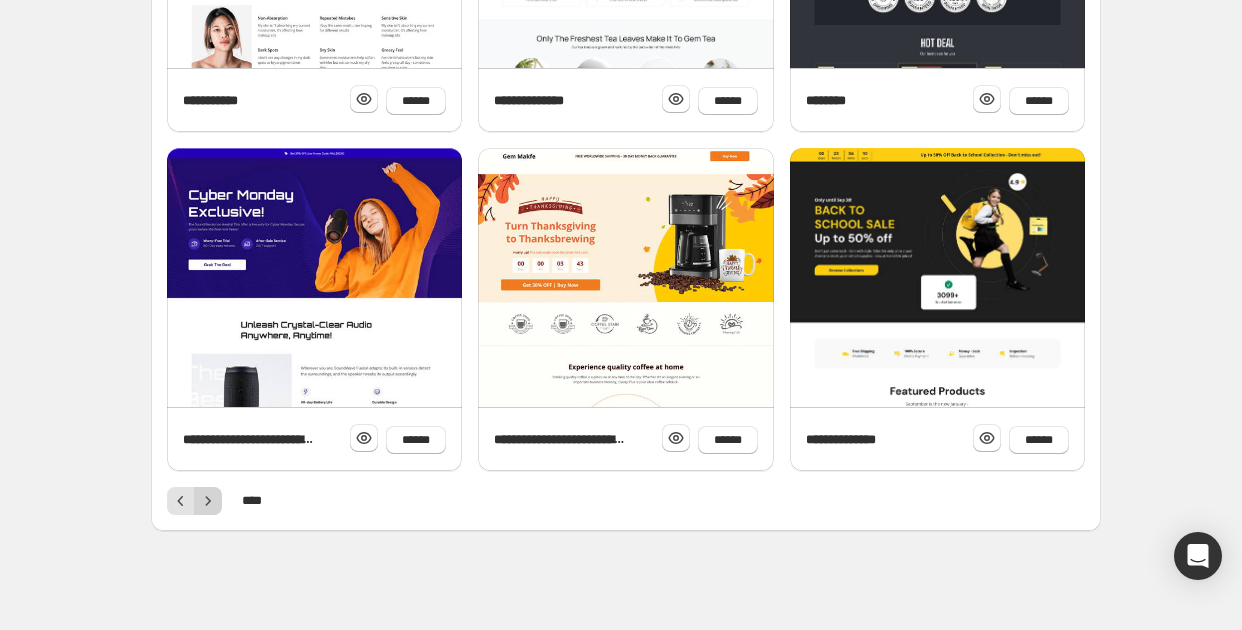 click 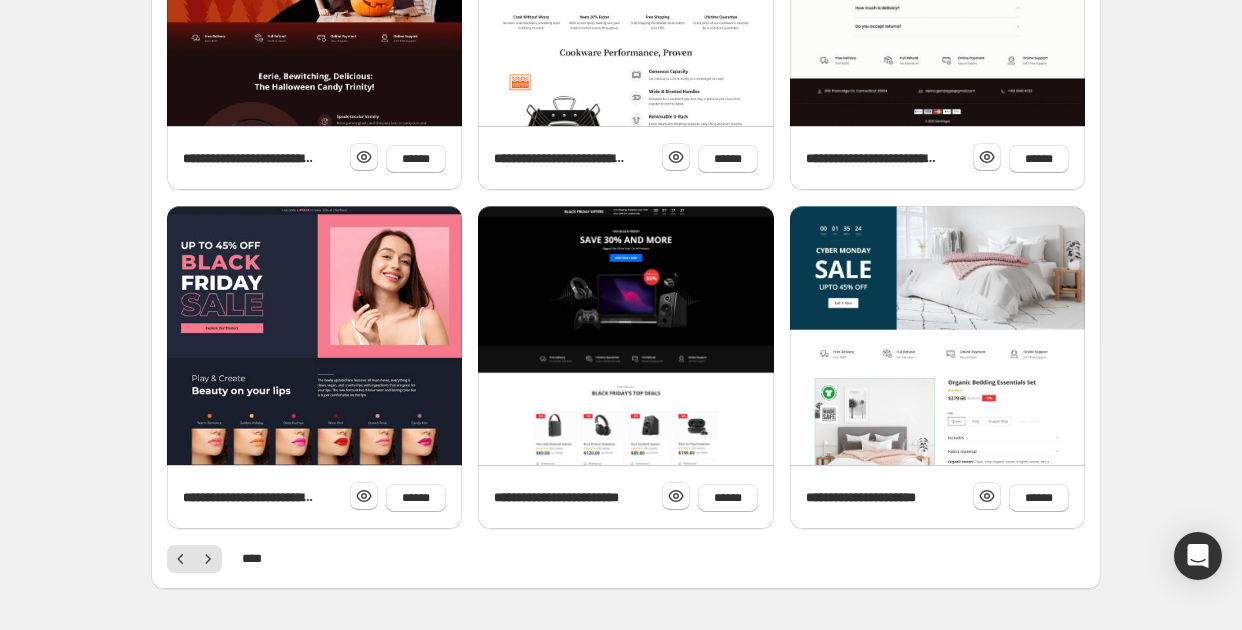 scroll, scrollTop: 809, scrollLeft: 0, axis: vertical 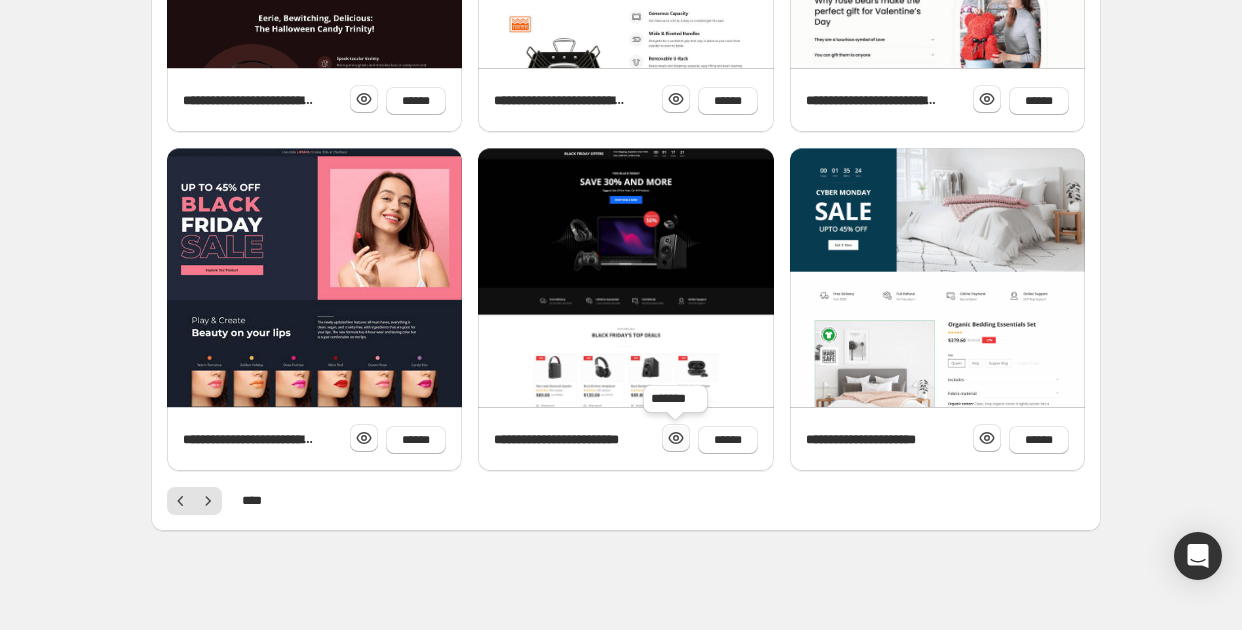 click 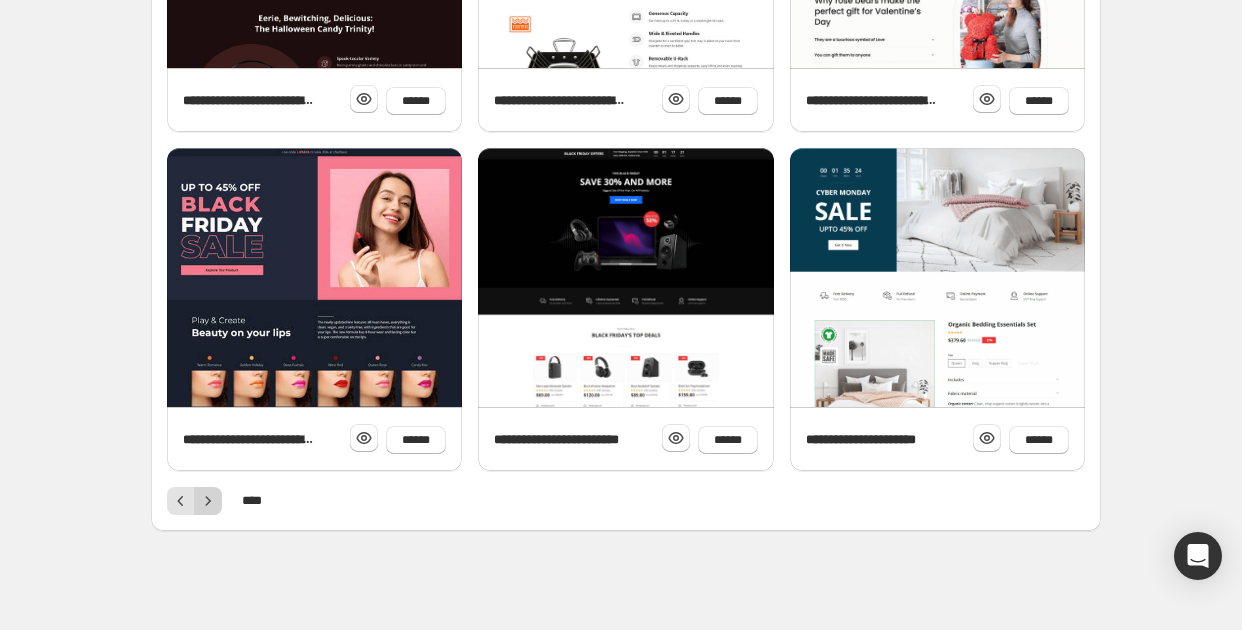 click at bounding box center (208, 501) 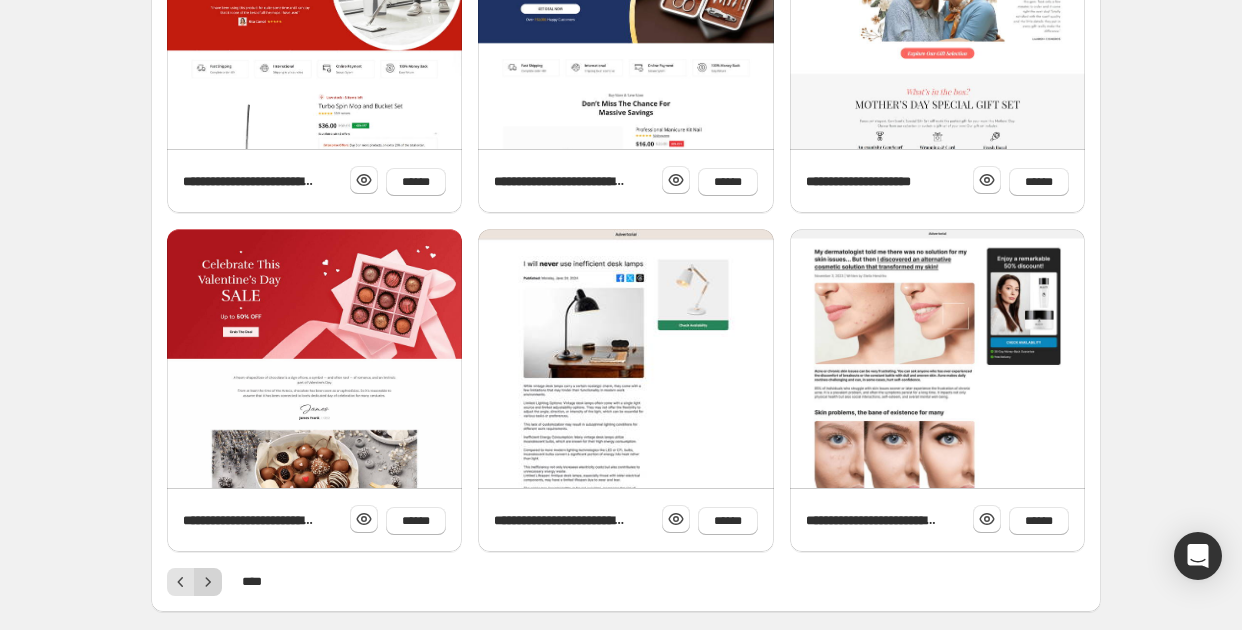 scroll, scrollTop: 744, scrollLeft: 0, axis: vertical 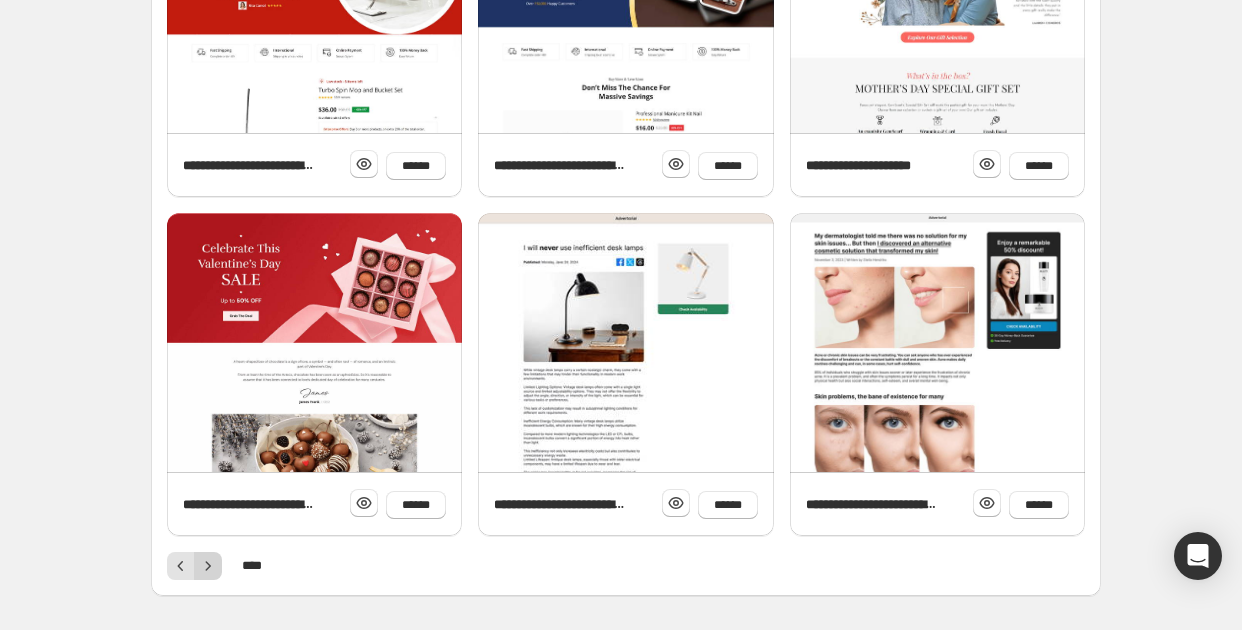 click 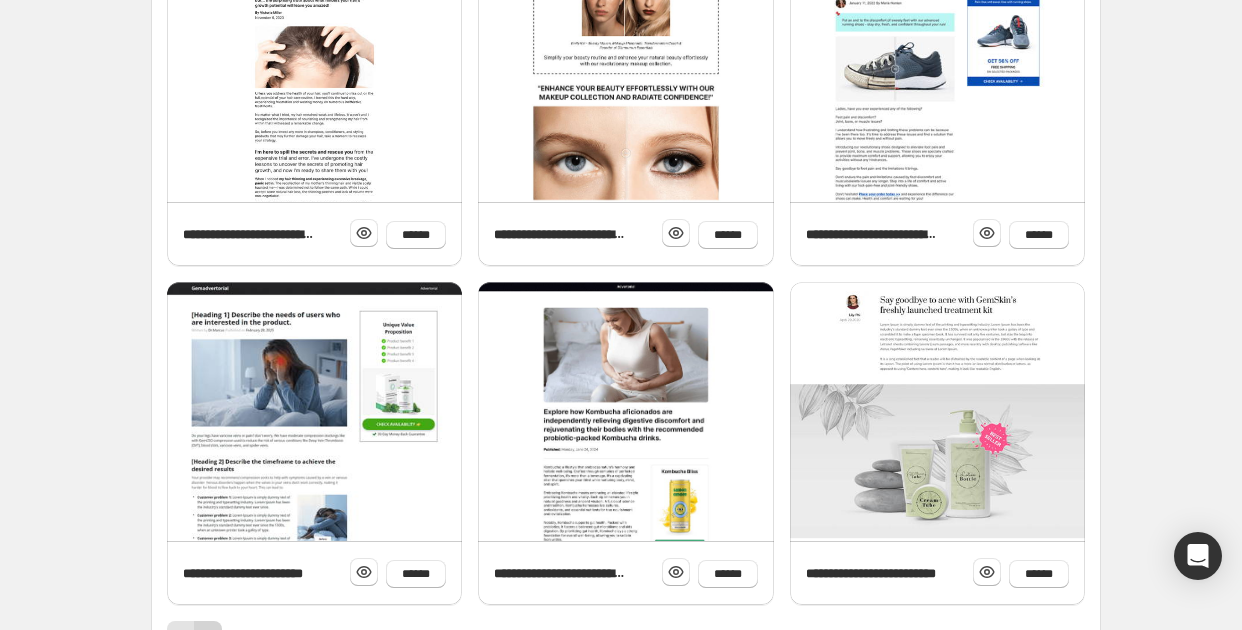 scroll, scrollTop: 809, scrollLeft: 0, axis: vertical 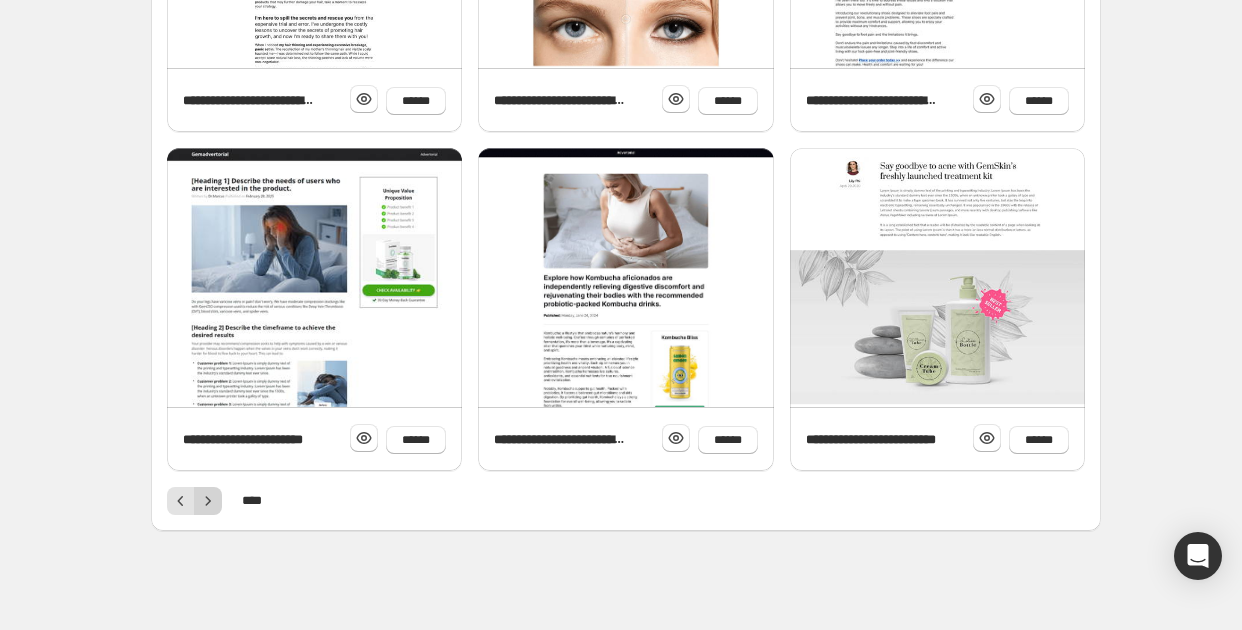 click 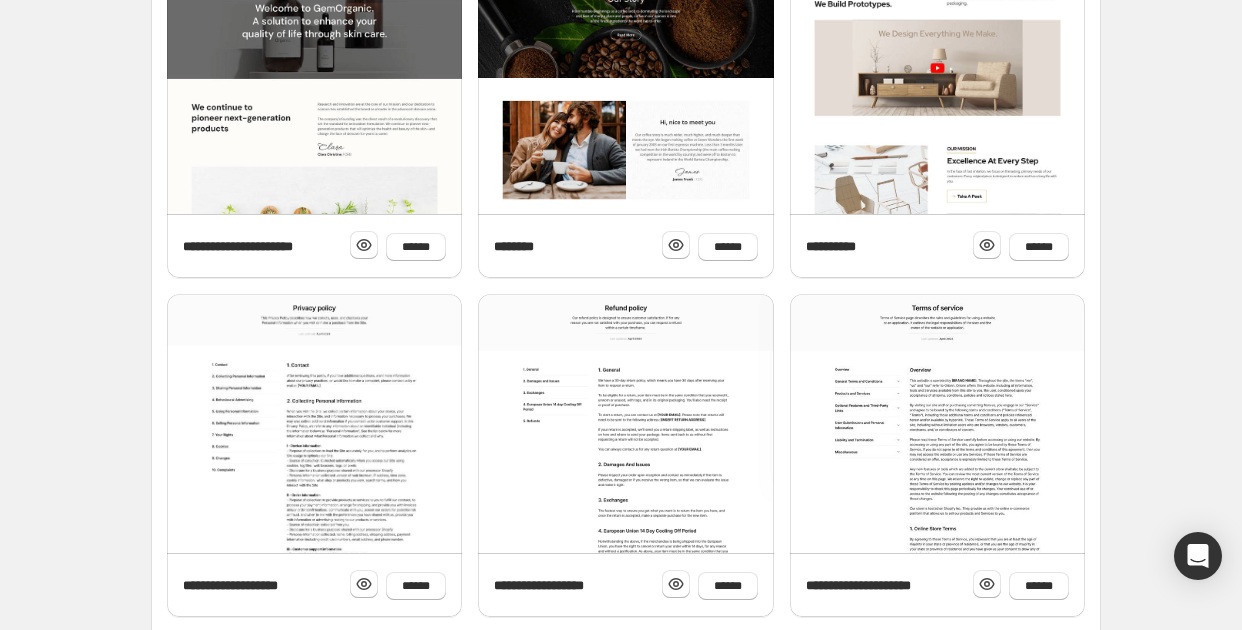 scroll, scrollTop: 809, scrollLeft: 0, axis: vertical 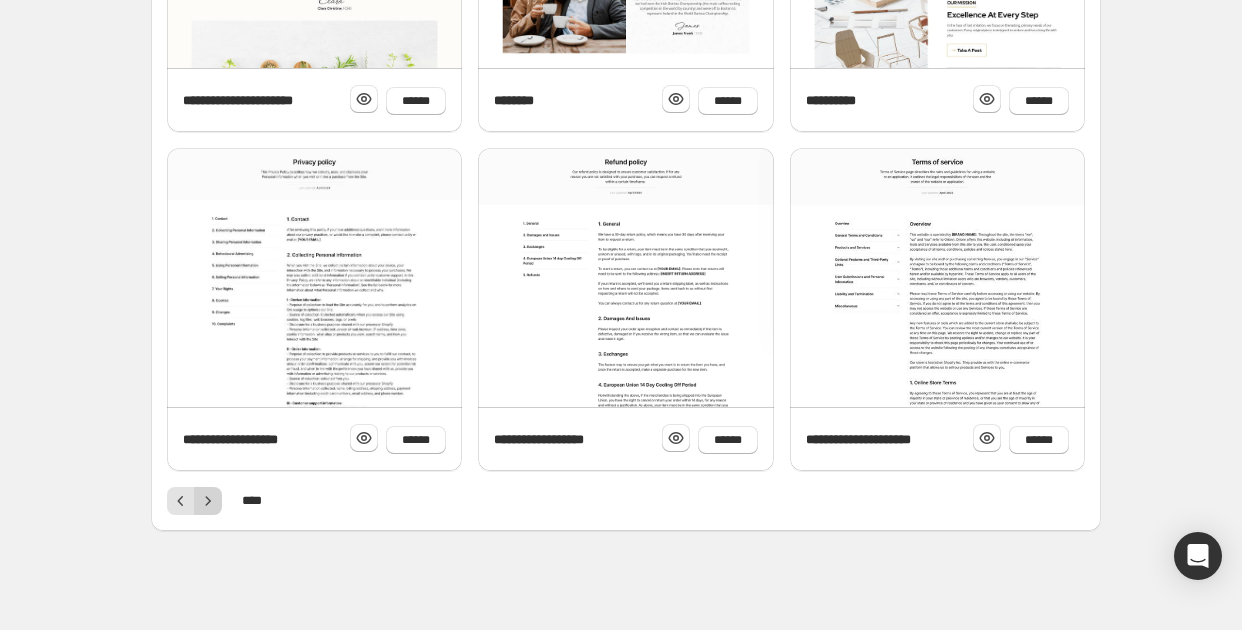 click 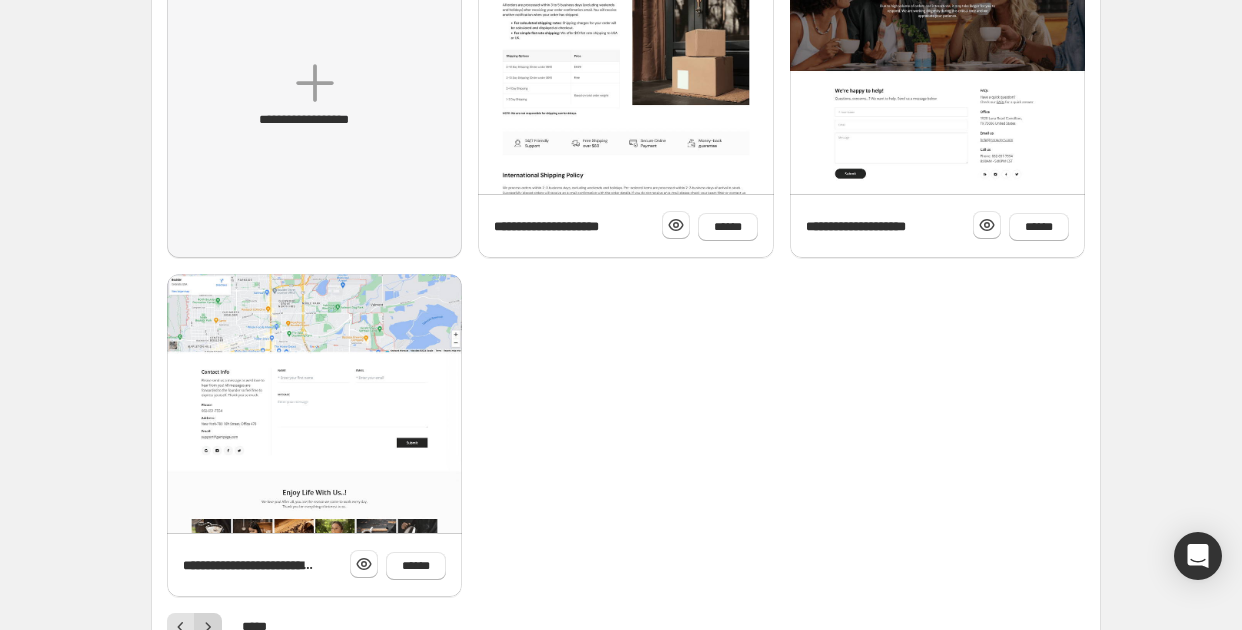 scroll, scrollTop: 372, scrollLeft: 0, axis: vertical 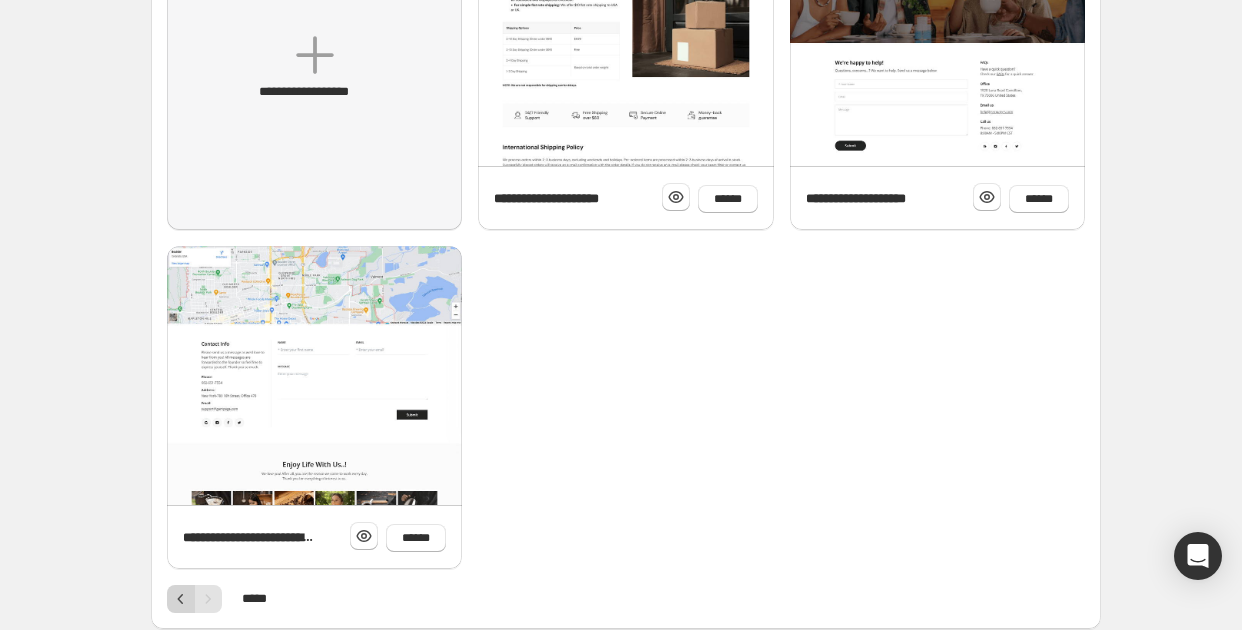 click 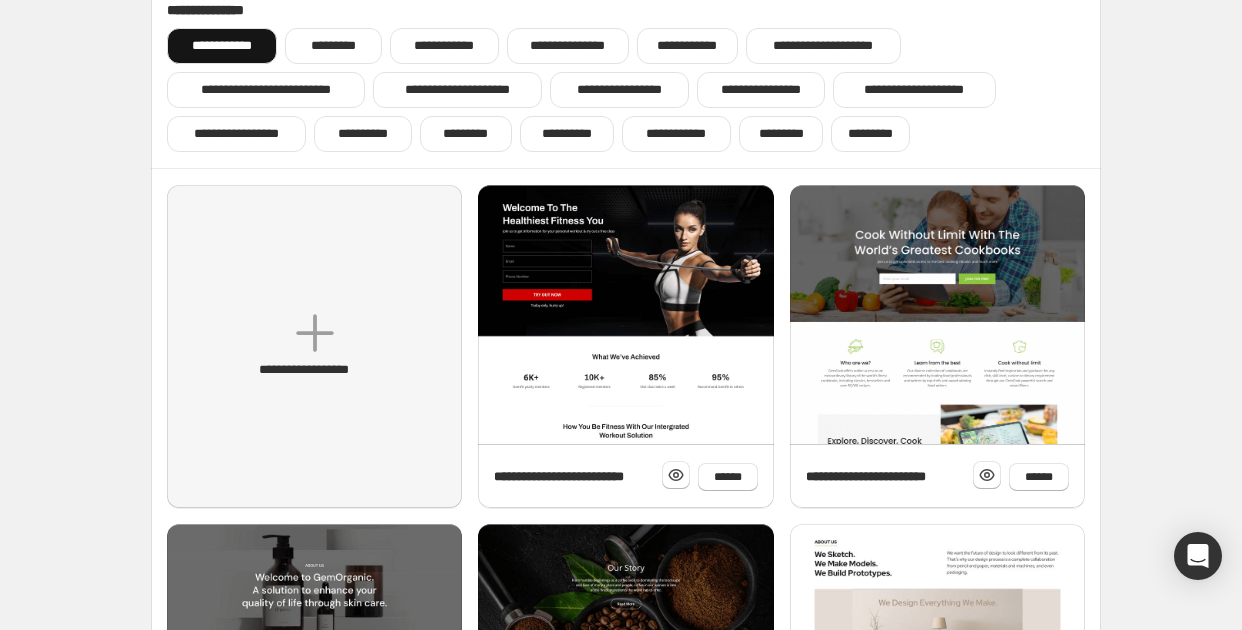 scroll, scrollTop: 96, scrollLeft: 0, axis: vertical 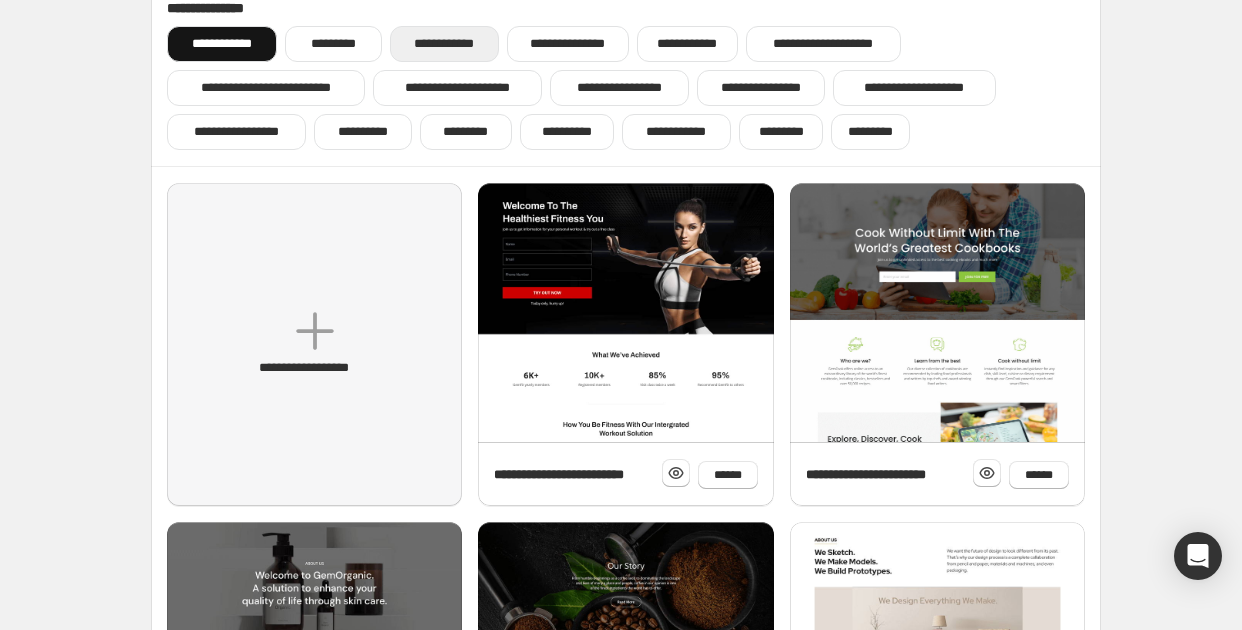 click on "**********" at bounding box center (444, 44) 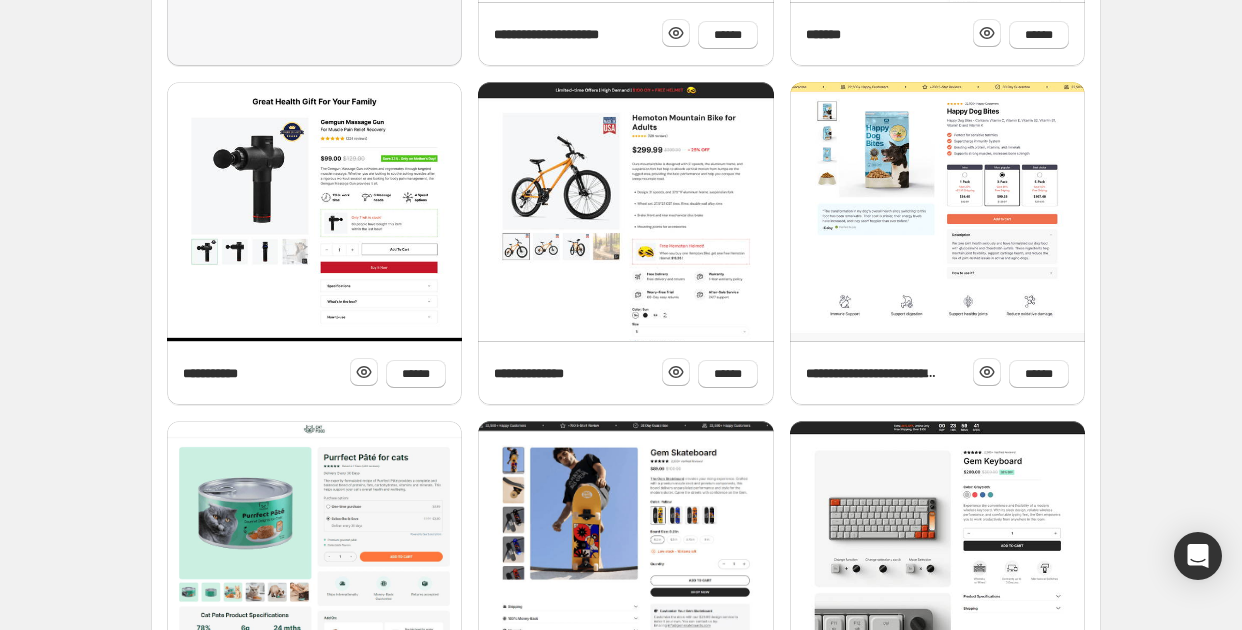 scroll, scrollTop: 809, scrollLeft: 0, axis: vertical 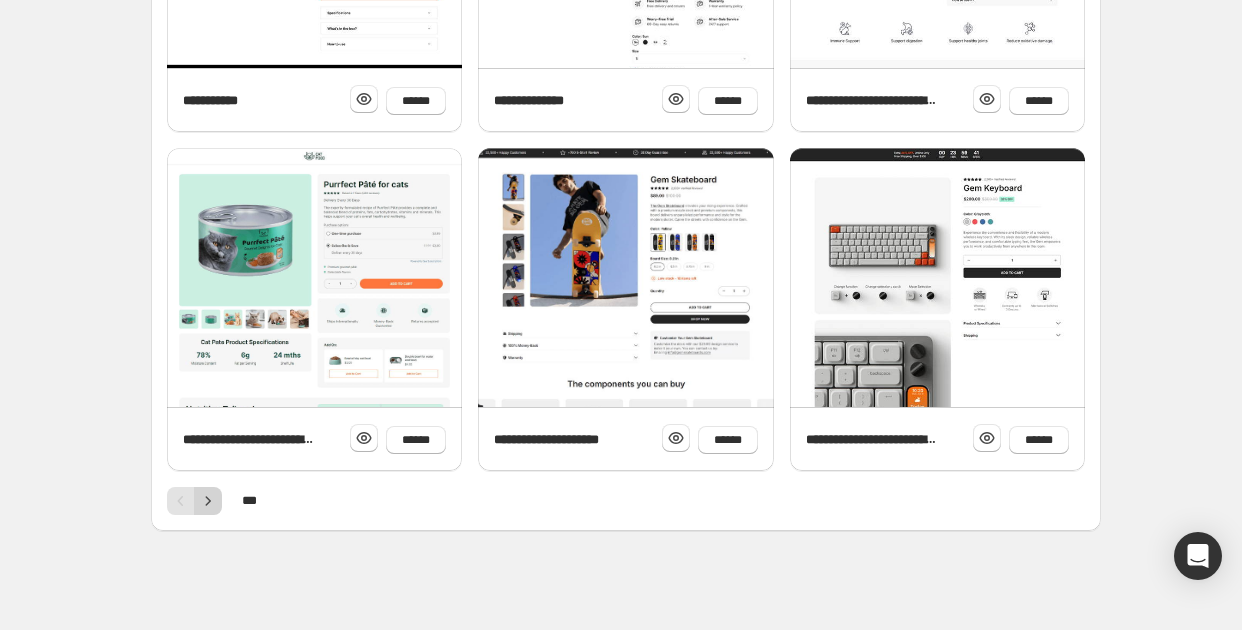 click 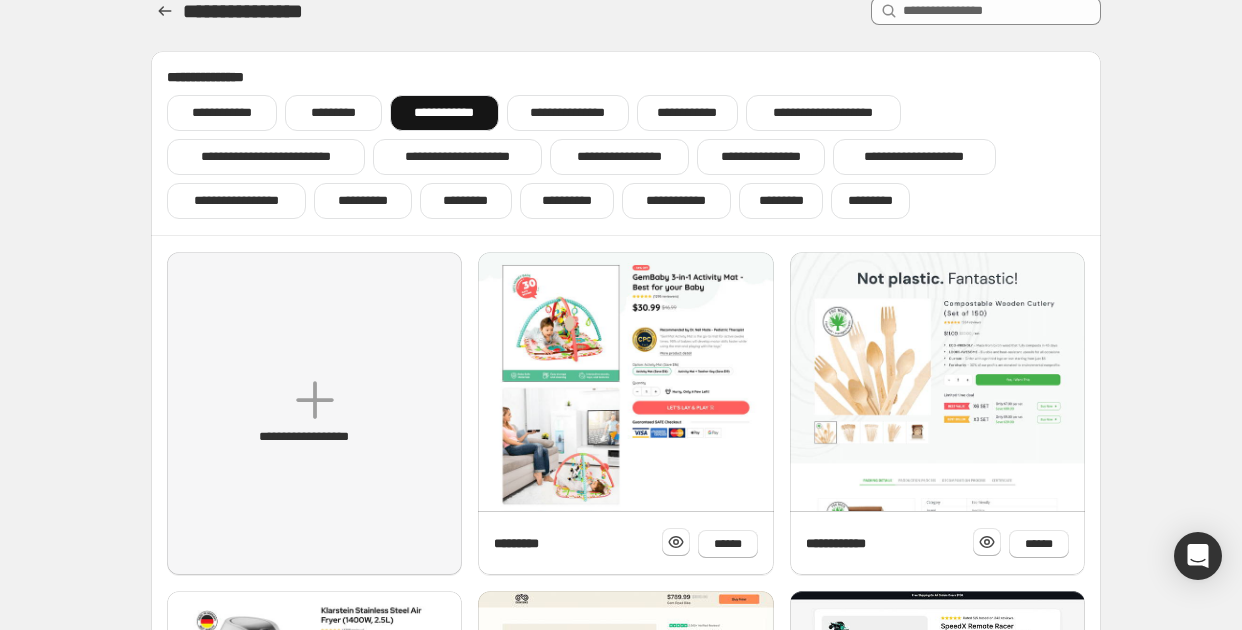 scroll, scrollTop: 26, scrollLeft: 0, axis: vertical 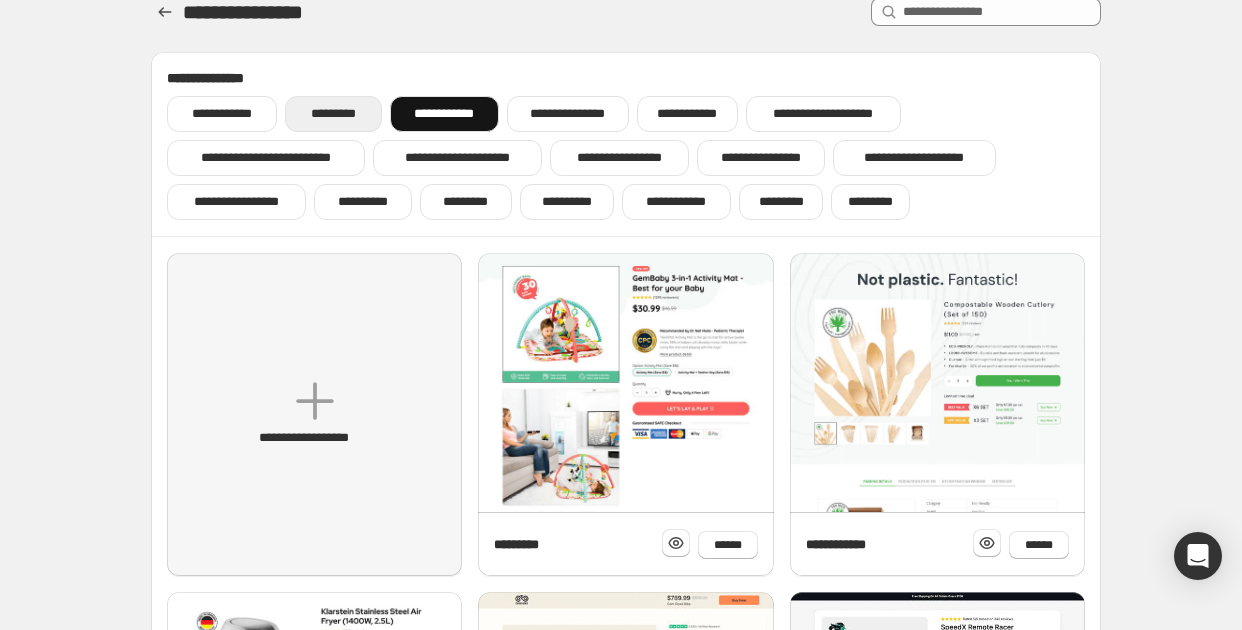 click on "*********" at bounding box center [333, 114] 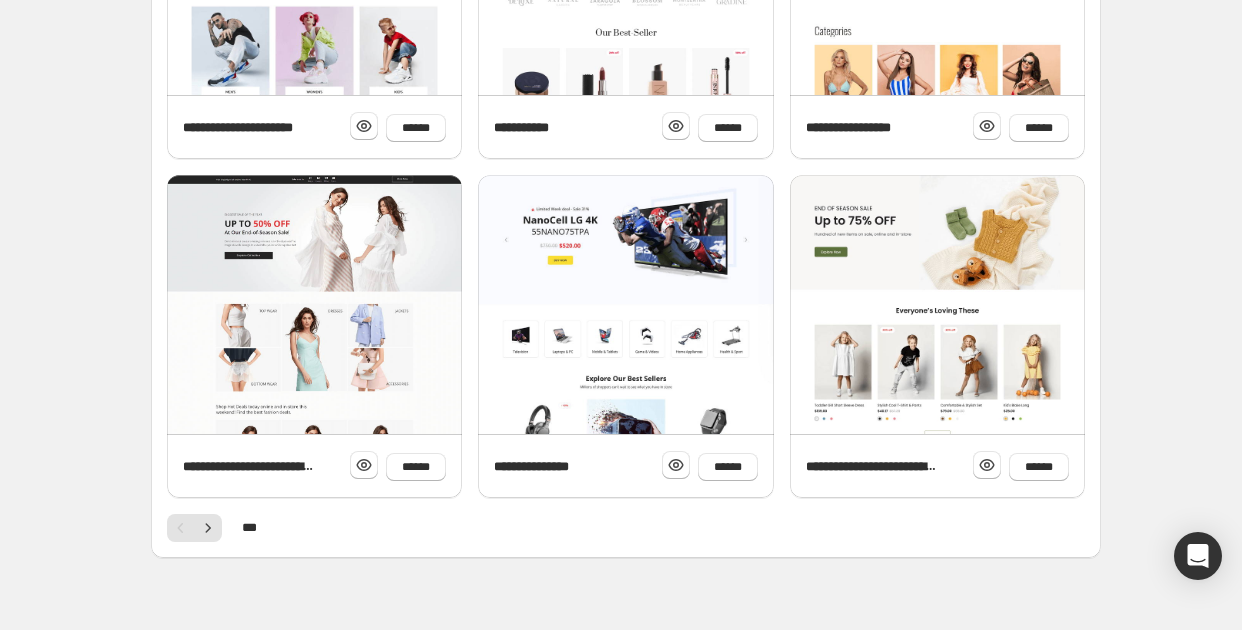 scroll, scrollTop: 783, scrollLeft: 0, axis: vertical 